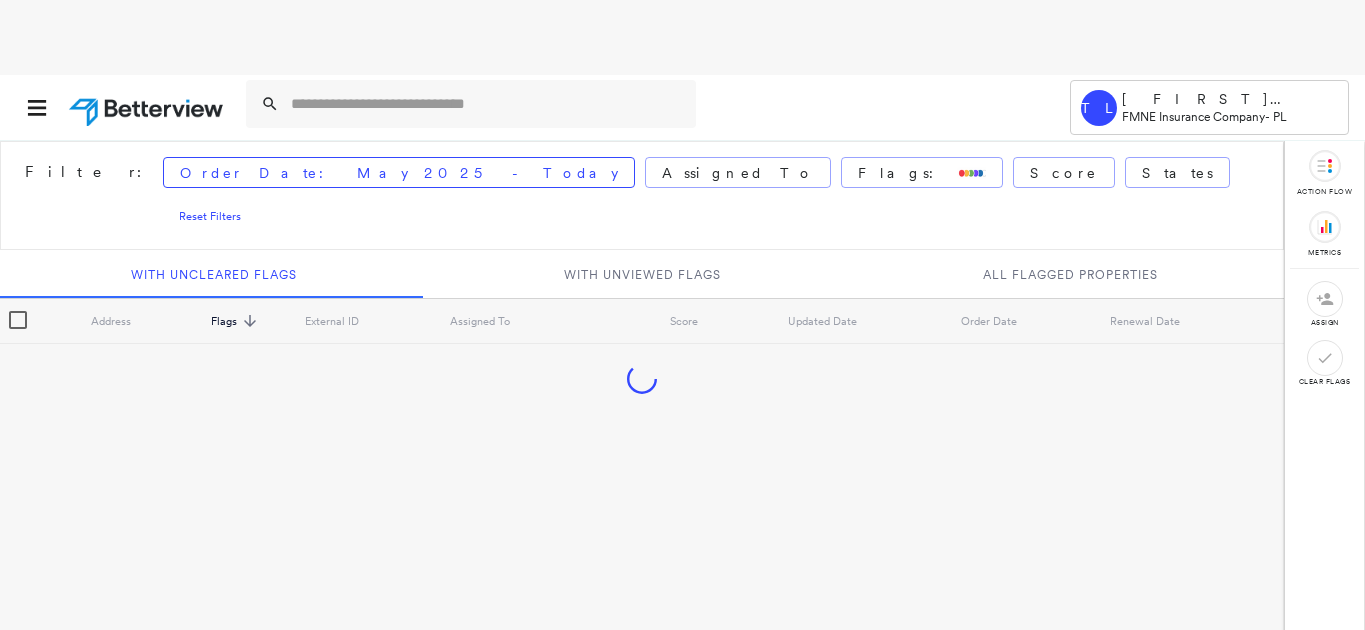 scroll, scrollTop: 0, scrollLeft: 0, axis: both 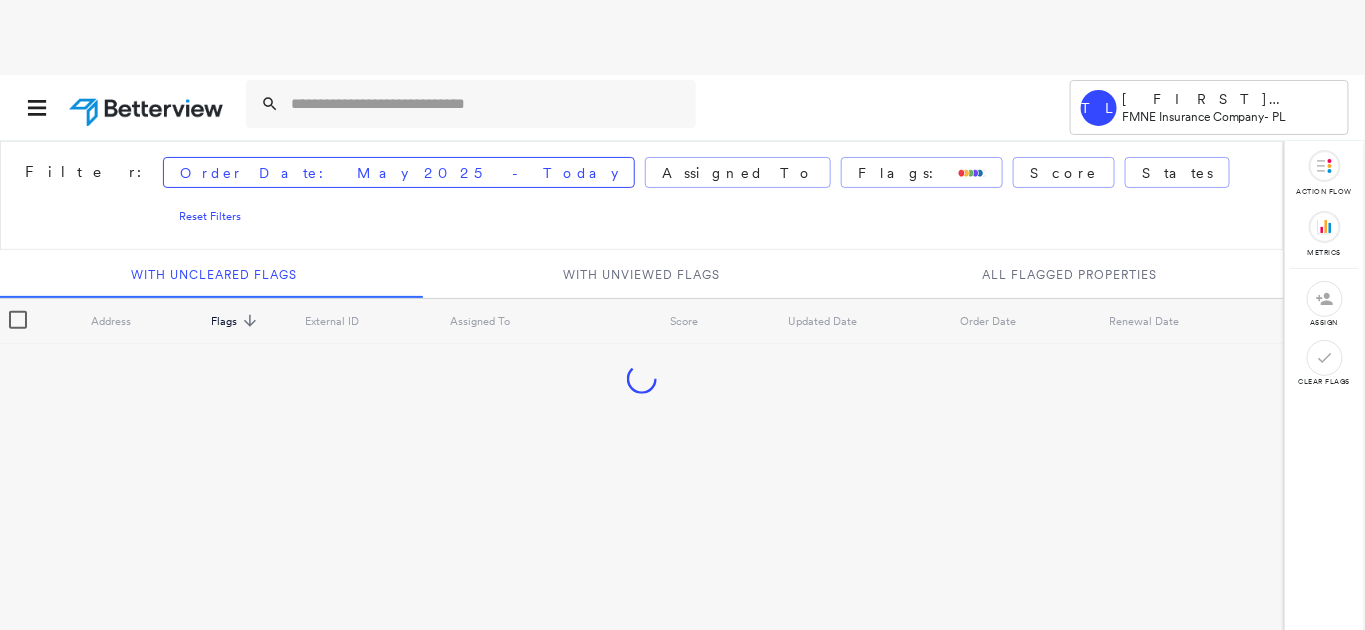click at bounding box center [487, 104] 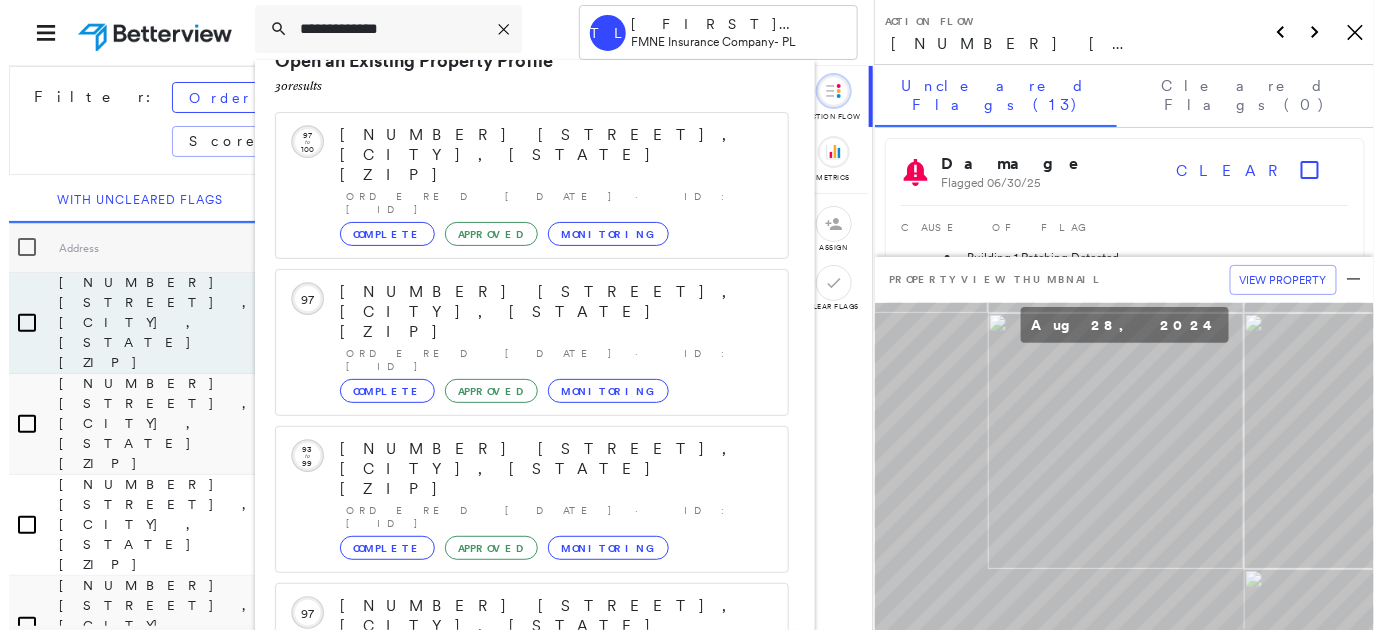 scroll, scrollTop: 86, scrollLeft: 0, axis: vertical 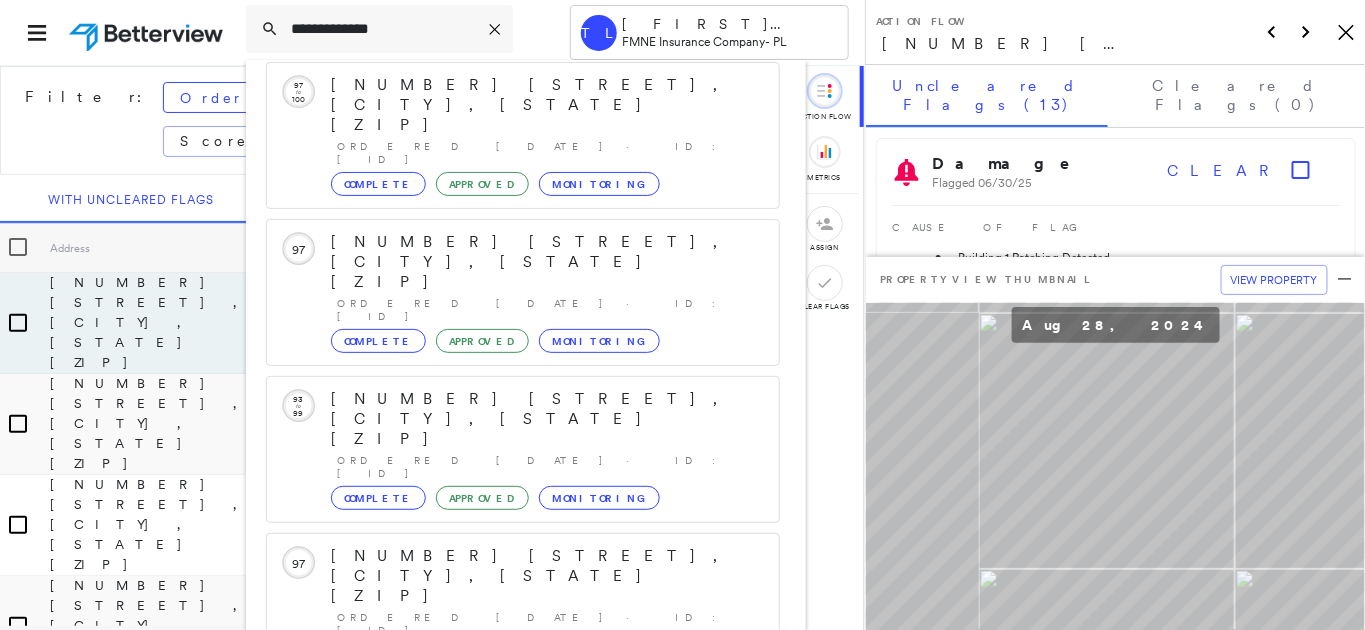 type on "**********" 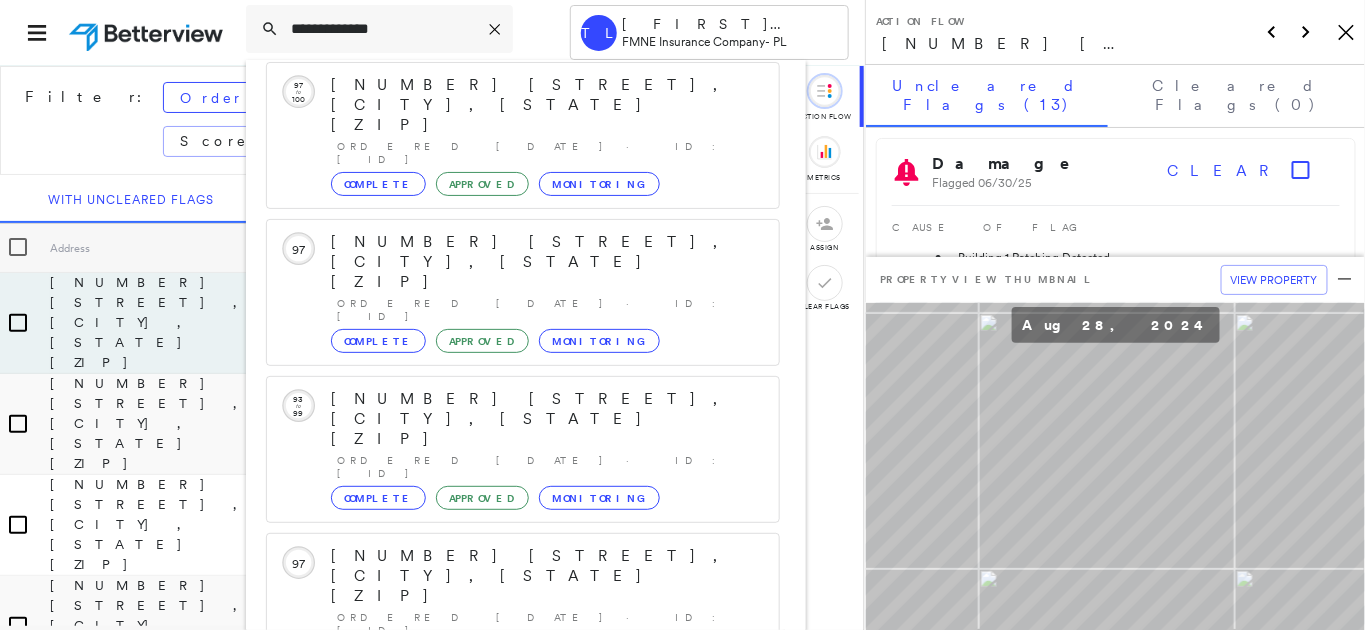 click 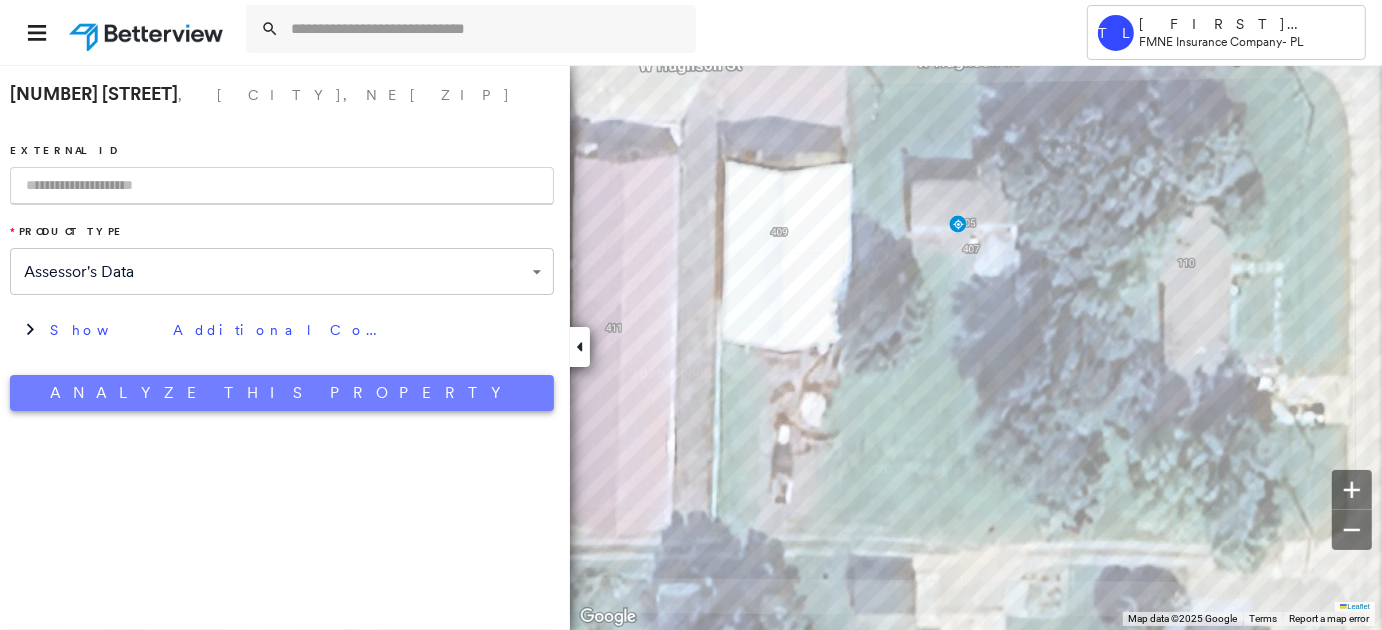 click on "Analyze This Property" at bounding box center (282, 393) 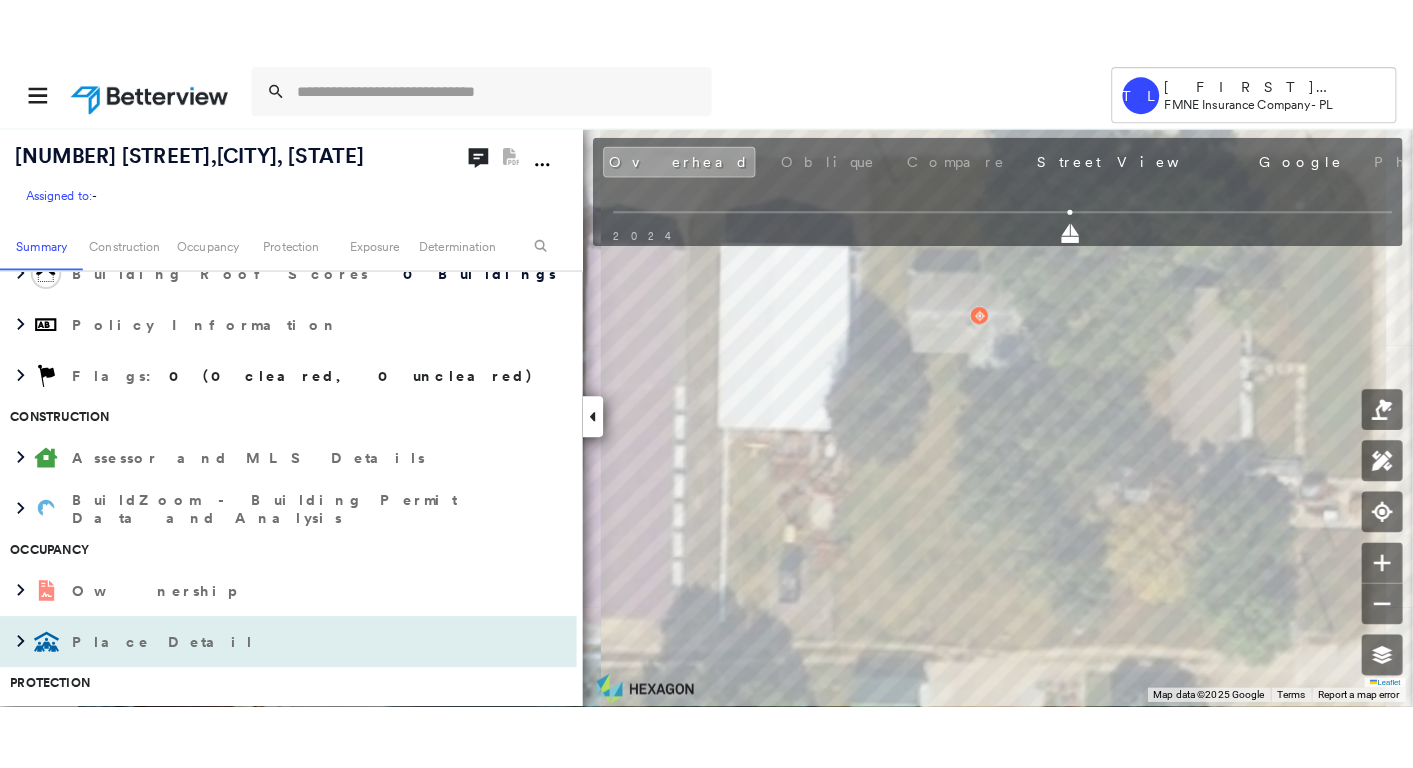 scroll, scrollTop: 222, scrollLeft: 0, axis: vertical 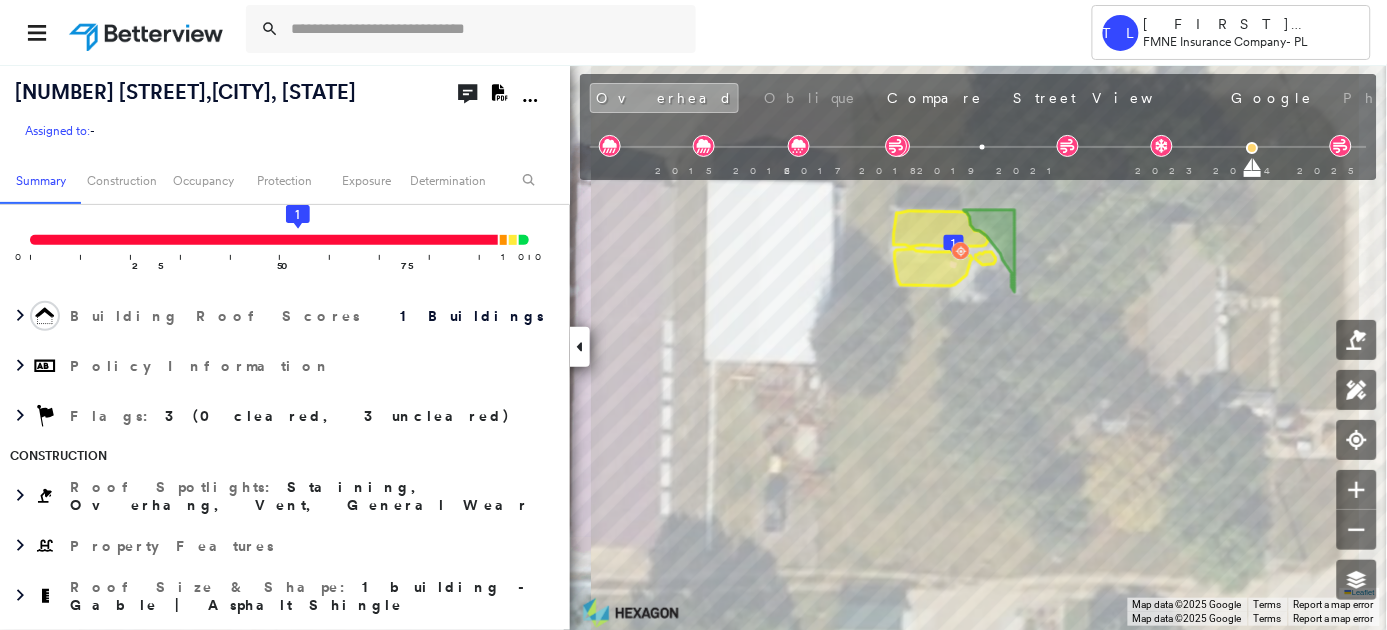 click on "Assigned to: - Assigned to: - Assigned to: - Open Comments Download PDF Report Summary Construction Occupancy Protection Exposure Determination Overhead Obliques Not Available ; Street View Roof Spotlight™ Index : 54 out of 100 0 100 25 50 75 1 Building Roof Scores 1 Buildings Policy Information Flags : 3 (0 cleared, 3 uncleared) Construction Roof Spotlights : Staining, Overhang, Vent, General Wear Property Features Roof Size & Shape : 1 building - Gable | Asphalt Shingle Assessor and MLS Details BuildZoom - Building Permit Data and Analysis Occupancy Ownership Place Detail Protection Exposure Fire Path FEMA Risk Index Hail Claim Predictor: Most Risky 1 out of 5 Wind Claim Predictor: Most Risky 1 out of 5 Additional Perils Tree Fall Risk: Present Determination Flags : 3 (0 cleared, 3 uncleared) Uncleared Flags (3) Cleared Flags (0) Risk of Wind Flagged [DATE] Clear Risk of Hail Flagged [DATE] Clear MED Medium Priority Flagged [DATE] Clear Save" at bounding box center (285, 347) 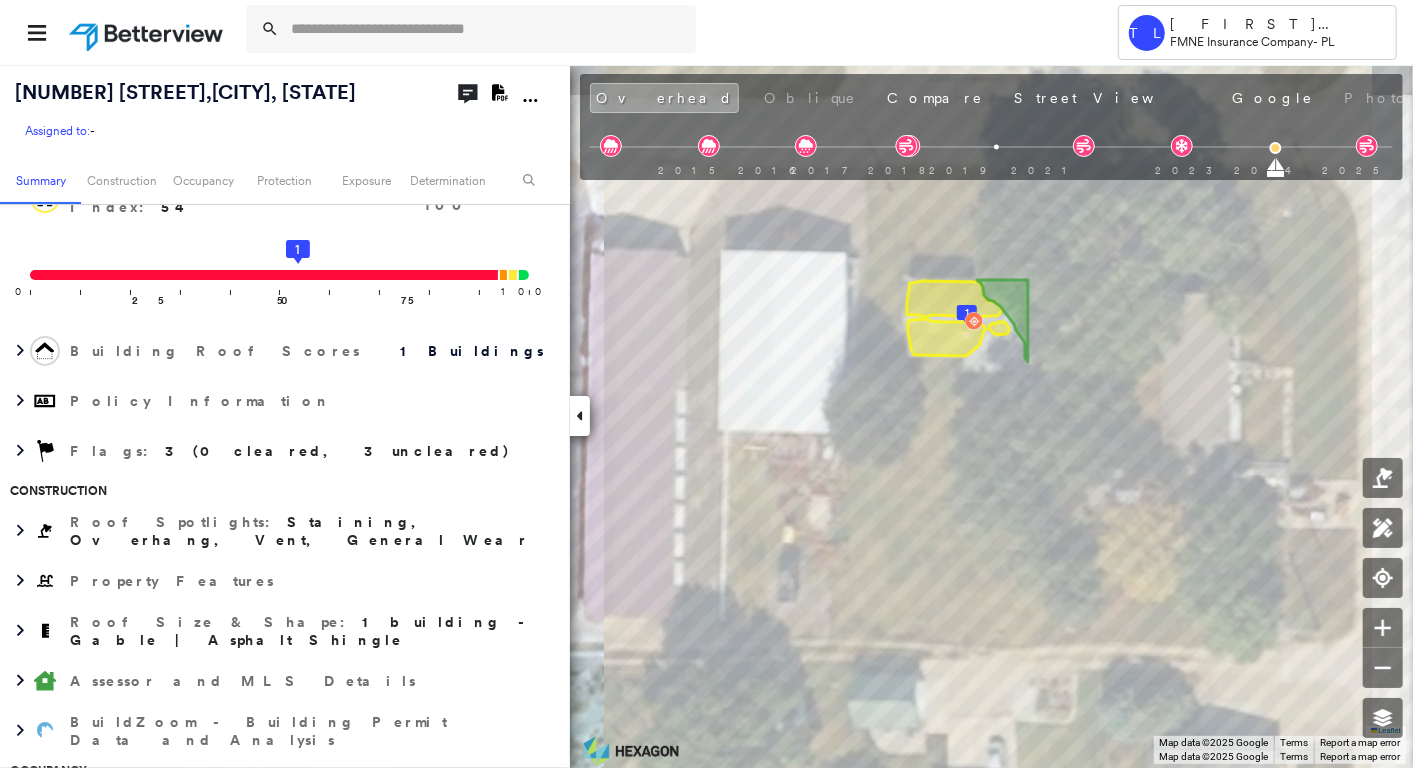 scroll, scrollTop: 173, scrollLeft: 0, axis: vertical 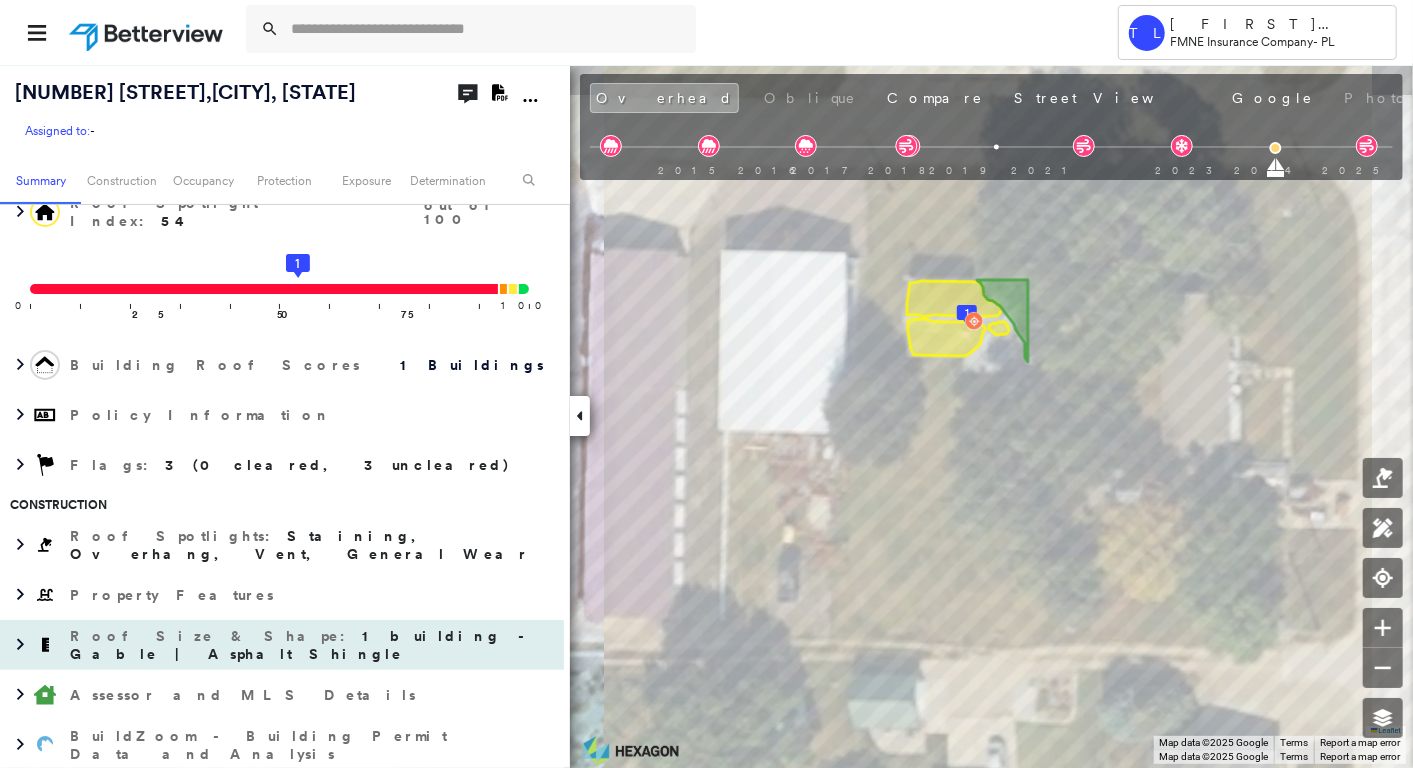 click on "1 building  - Gable | Asphalt Shingle" at bounding box center (302, 645) 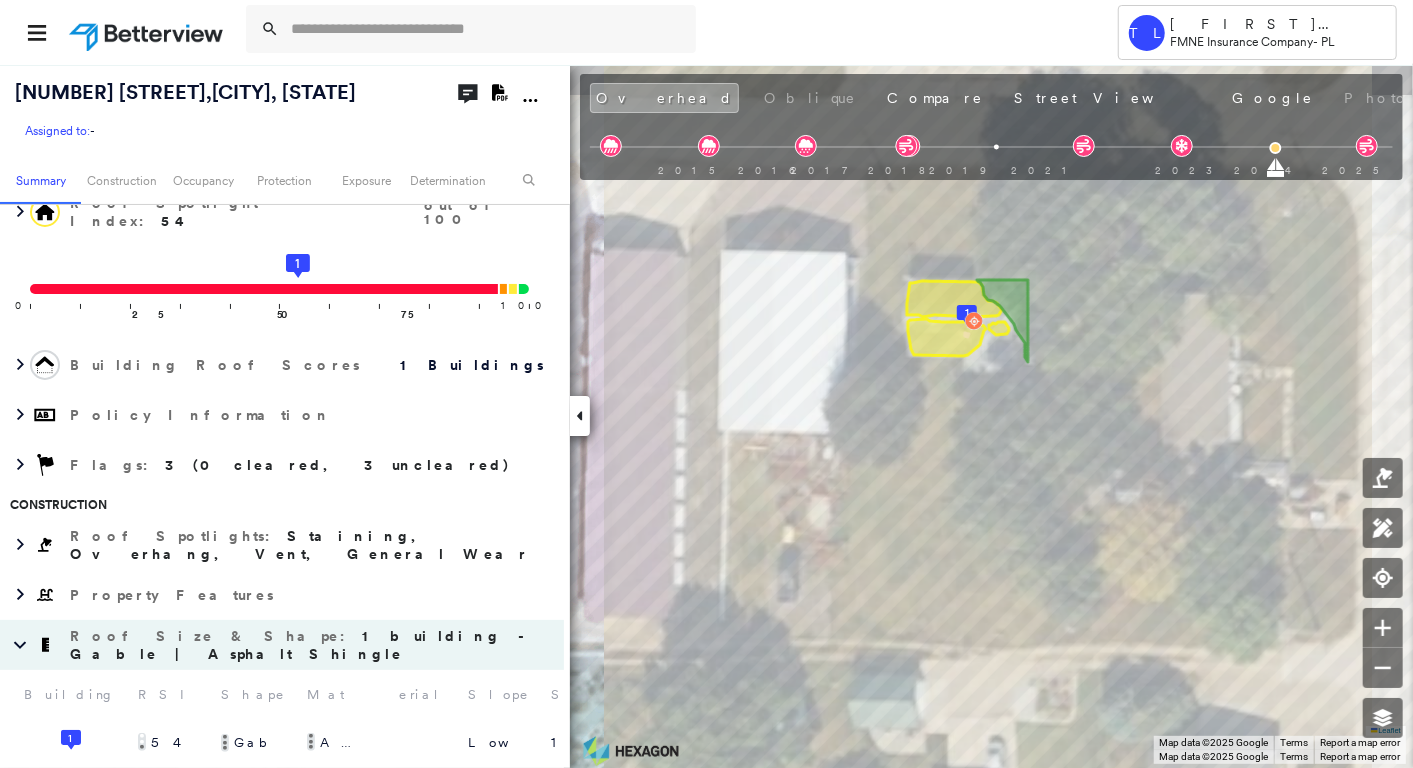 click on "1 building  - Gable | Asphalt Shingle" at bounding box center [302, 645] 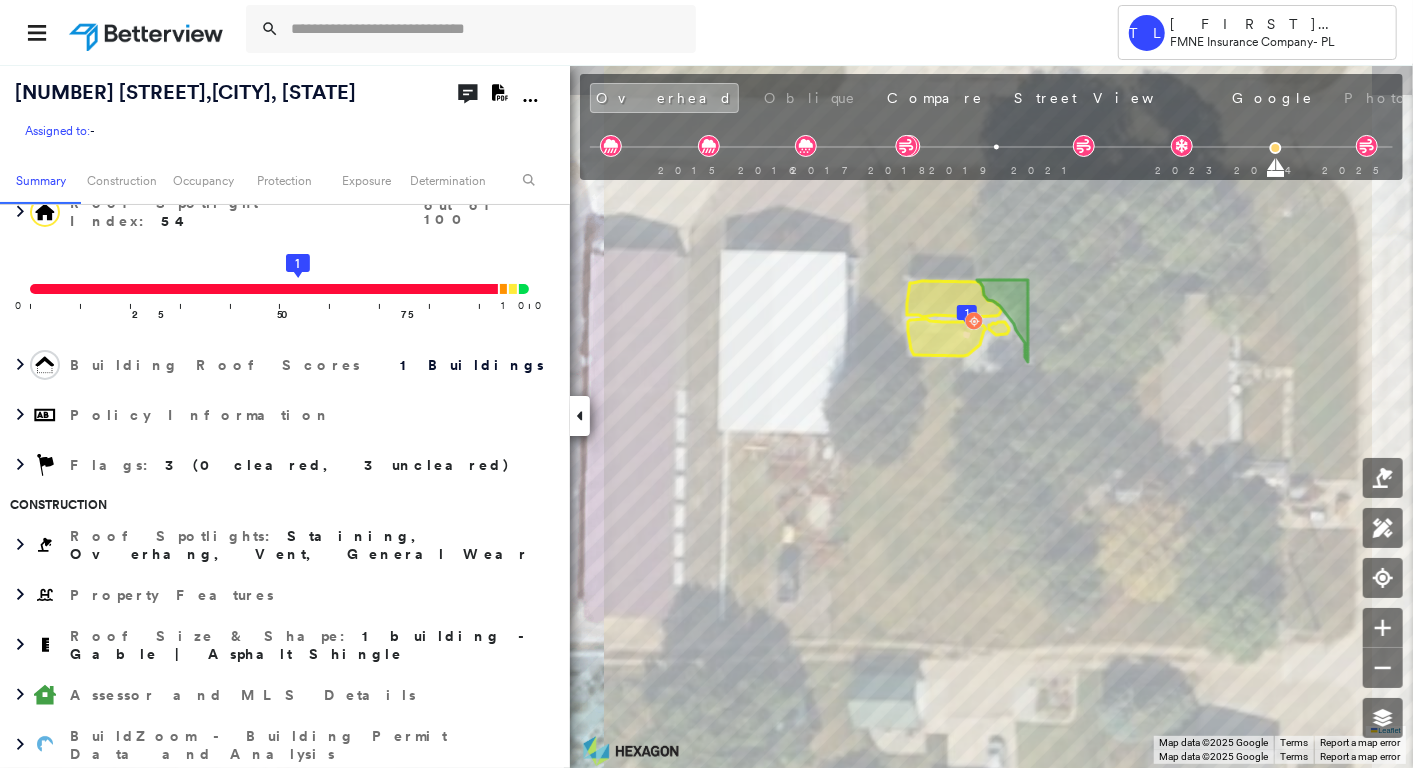 click on "Tower [FIRST] [LAST] FMNE Insurance Company - PL" at bounding box center [706, 32] 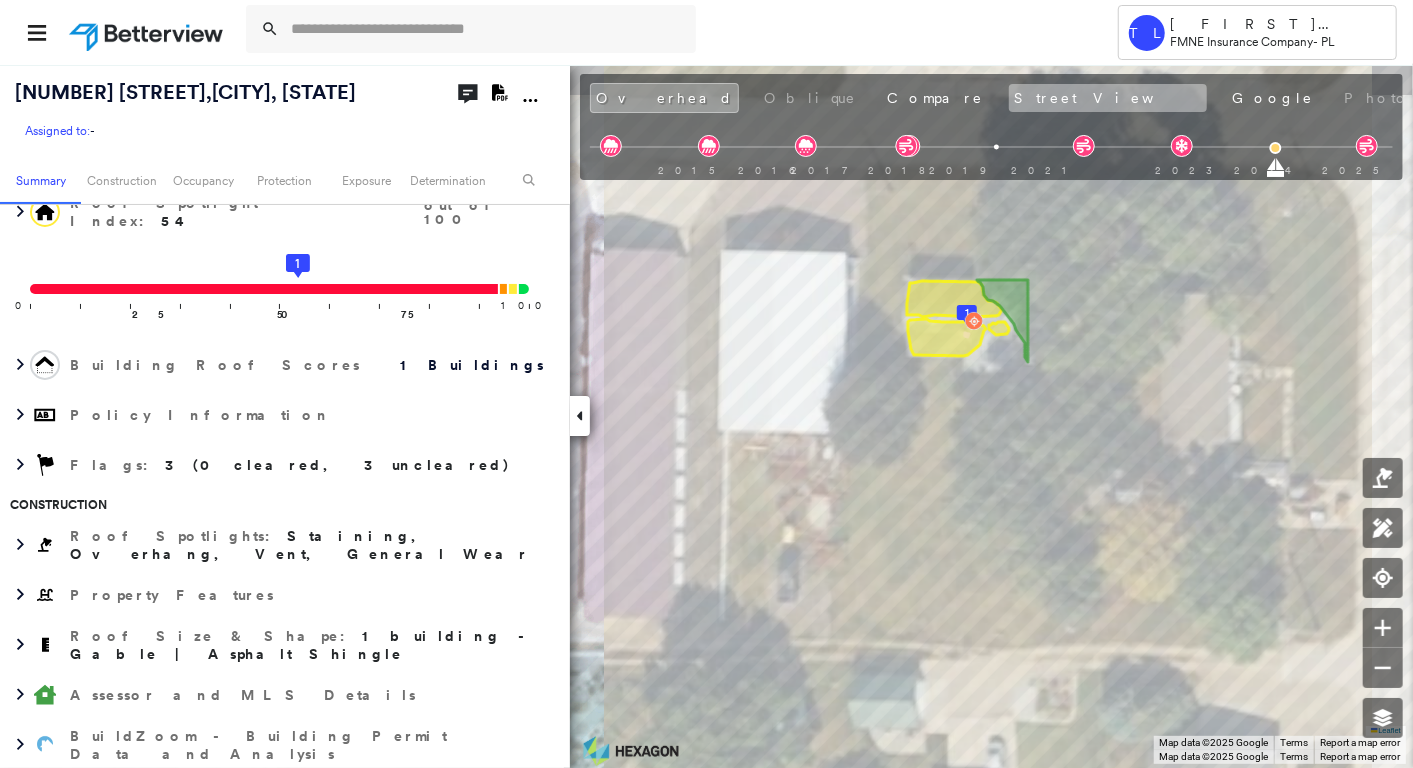 click on "Street View" at bounding box center (1108, 98) 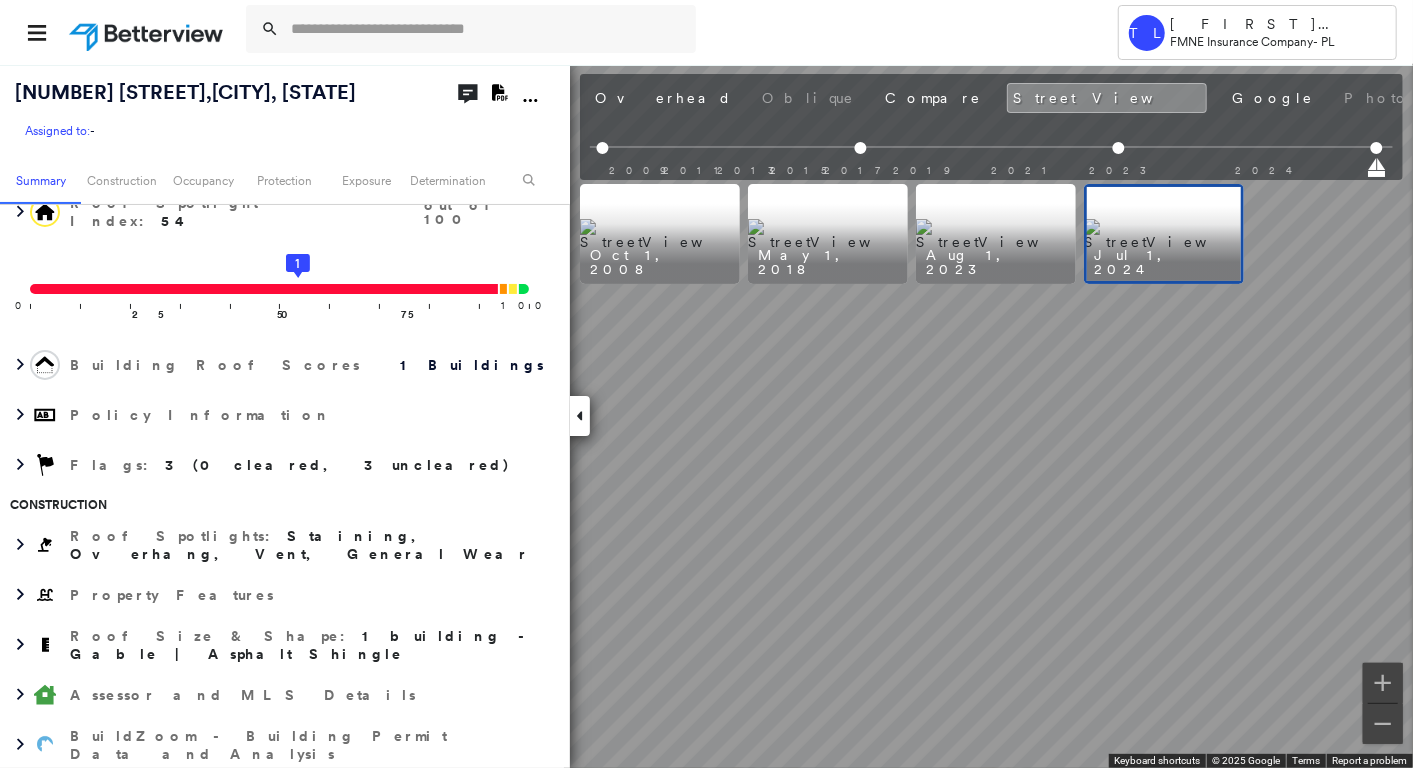 click at bounding box center (1164, 234) 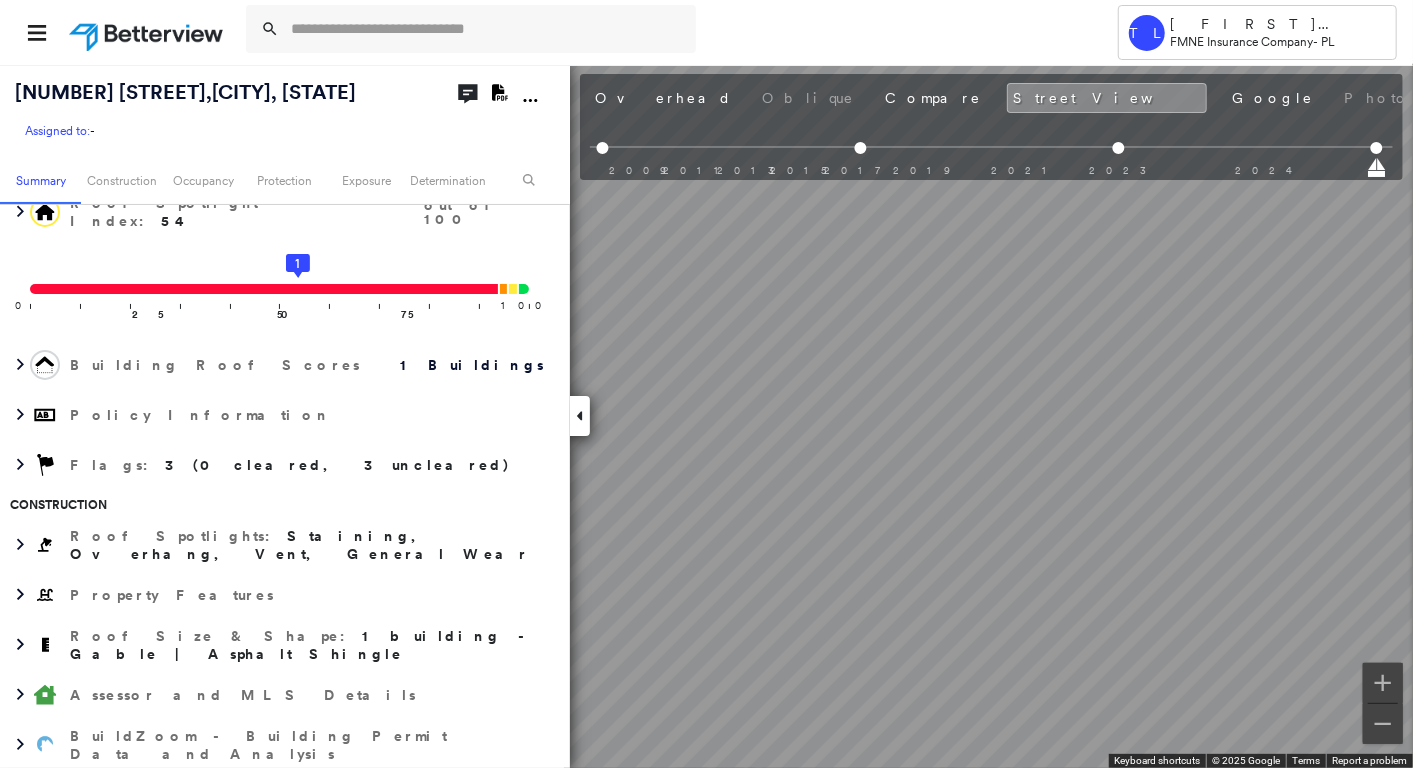 click on "Assigned to: - Assigned to: - Assigned to: - Open Comments Download PDF Report Summary Construction Occupancy Protection Exposure Determination Overhead Obliques Not Available ; Street View Roof Spotlight™ Index : 54 out of 100 0 100 25 50 75 1 Building Roof Scores 1 Buildings Policy Information Flags : 3 (0 cleared, 3 uncleared) Construction Roof Spotlights : Staining, Overhang, Vent, General Wear Property Features Roof Size & Shape : 1 building - Gable | Asphalt Shingle Assessor and MLS Details BuildZoom - Building Permit Data and Analysis Occupancy Ownership Place Detail Protection Exposure Fire Path FEMA Risk Index Hail Claim Predictor: Most Risky 1 out of 5 Wind Claim Predictor: Most Risky 1 out of 5 Additional Perils Tree Fall Risk: Present Determination Flags : 3 (0 cleared, 3 uncleared) Uncleared Flags (3) Cleared Flags (0) Risk of Wind Flagged [DATE] Clear Risk of Hail Flagged [DATE] Clear MED Medium Priority Flagged [DATE] Clear Save" at bounding box center [706, 416] 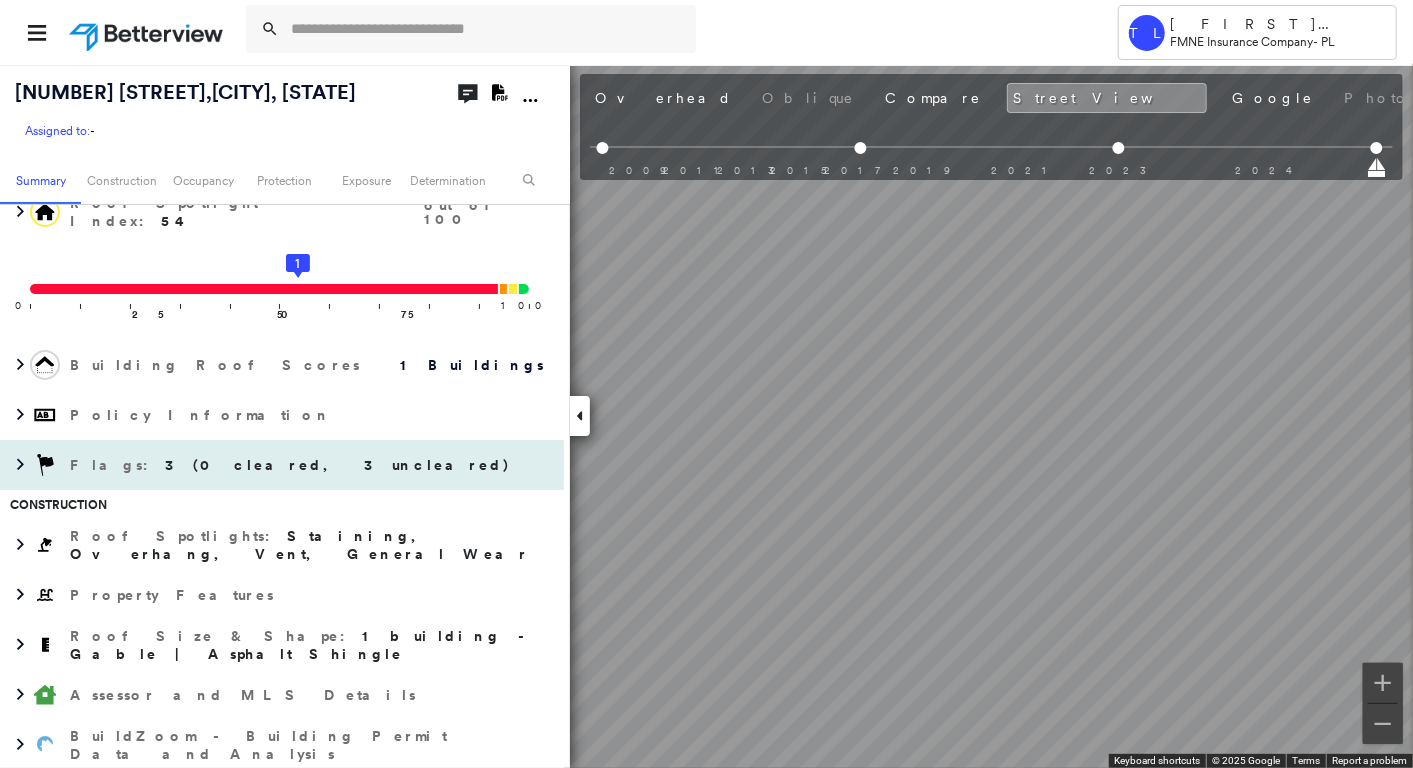 click on "Assigned to: - Assigned to: - Assigned to: - Open Comments Download PDF Report Summary Construction Occupancy Protection Exposure Determination Overhead Obliques Not Available ; Street View Roof Spotlight™ Index : 54 out of 100 0 100 25 50 75 1 Building Roof Scores 1 Buildings Policy Information Flags : 3 (0 cleared, 3 uncleared) Construction Roof Spotlights : Staining, Overhang, Vent, General Wear Property Features Roof Size & Shape : 1 building - Gable | Asphalt Shingle Assessor and MLS Details BuildZoom - Building Permit Data and Analysis Occupancy Ownership Place Detail Protection Exposure Fire Path FEMA Risk Index Hail Claim Predictor: Most Risky 1 out of 5 Wind Claim Predictor: Most Risky 1 out of 5 Additional Perils Tree Fall Risk: Present Determination Flags : 3 (0 cleared, 3 uncleared) Uncleared Flags (3) Cleared Flags (0) Risk of Wind Flagged [DATE] Clear Risk of Hail Flagged [DATE] Clear MED Medium Priority Flagged [DATE] Clear Save" at bounding box center [706, 416] 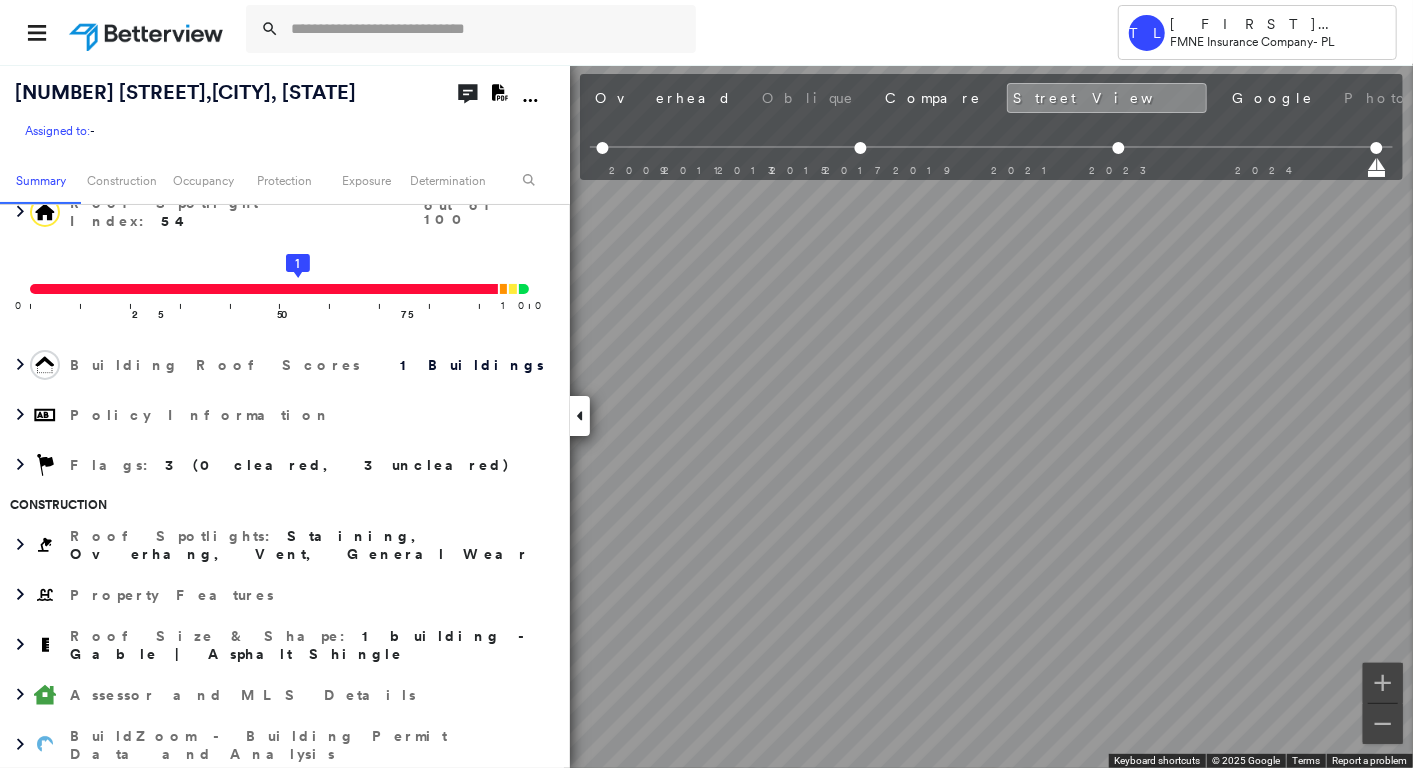 click on "Assigned to: - Assigned to: - Assigned to: - Open Comments Download PDF Report Summary Construction Occupancy Protection Exposure Determination Overhead Obliques Not Available ; Street View Roof Spotlight™ Index : 54 out of 100 0 100 25 50 75 1 Building Roof Scores 1 Buildings Policy Information Flags : 3 (0 cleared, 3 uncleared) Construction Roof Spotlights : Staining, Overhang, Vent, General Wear Property Features Roof Size & Shape : 1 building - Gable | Asphalt Shingle Assessor and MLS Details BuildZoom - Building Permit Data and Analysis Occupancy Ownership Place Detail Protection Exposure Fire Path FEMA Risk Index Hail Claim Predictor: Most Risky 1 out of 5 Wind Claim Predictor: Most Risky 1 out of 5 Additional Perils Tree Fall Risk: Present Determination Flags : 3 (0 cleared, 3 uncleared) Uncleared Flags (3) Cleared Flags (0) Risk of Wind Flagged [DATE] Clear Risk of Hail Flagged [DATE] Clear MED Medium Priority Flagged [DATE] Clear Save" at bounding box center [706, 416] 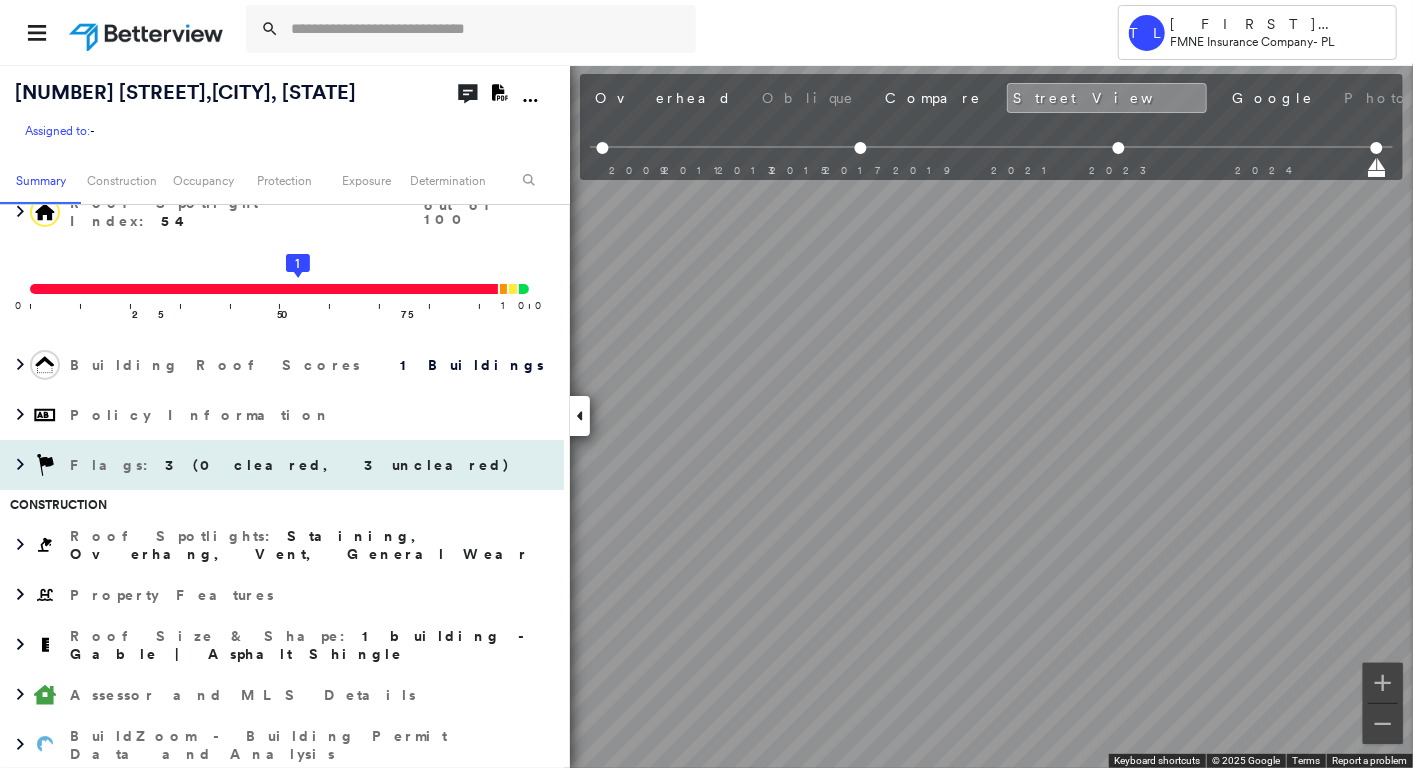 click on "Assigned to: - Assigned to: - Assigned to: - Open Comments Download PDF Report Summary Construction Occupancy Protection Exposure Determination Overhead Obliques Not Available ; Street View Roof Spotlight™ Index : 54 out of 100 0 100 25 50 75 1 Building Roof Scores 1 Buildings Policy Information Flags : 3 (0 cleared, 3 uncleared) Construction Roof Spotlights : Staining, Overhang, Vent, General Wear Property Features Roof Size & Shape : 1 building - Gable | Asphalt Shingle Assessor and MLS Details BuildZoom - Building Permit Data and Analysis Occupancy Ownership Place Detail Protection Exposure Fire Path FEMA Risk Index Hail Claim Predictor: Most Risky 1 out of 5 Wind Claim Predictor: Most Risky 1 out of 5 Additional Perils Tree Fall Risk: Present Determination Flags : 3 (0 cleared, 3 uncleared) Uncleared Flags (3) Cleared Flags (0) Risk of Wind Flagged [DATE] Clear Risk of Hail Flagged [DATE] Clear MED Medium Priority Flagged [DATE] Clear Save" at bounding box center [706, 416] 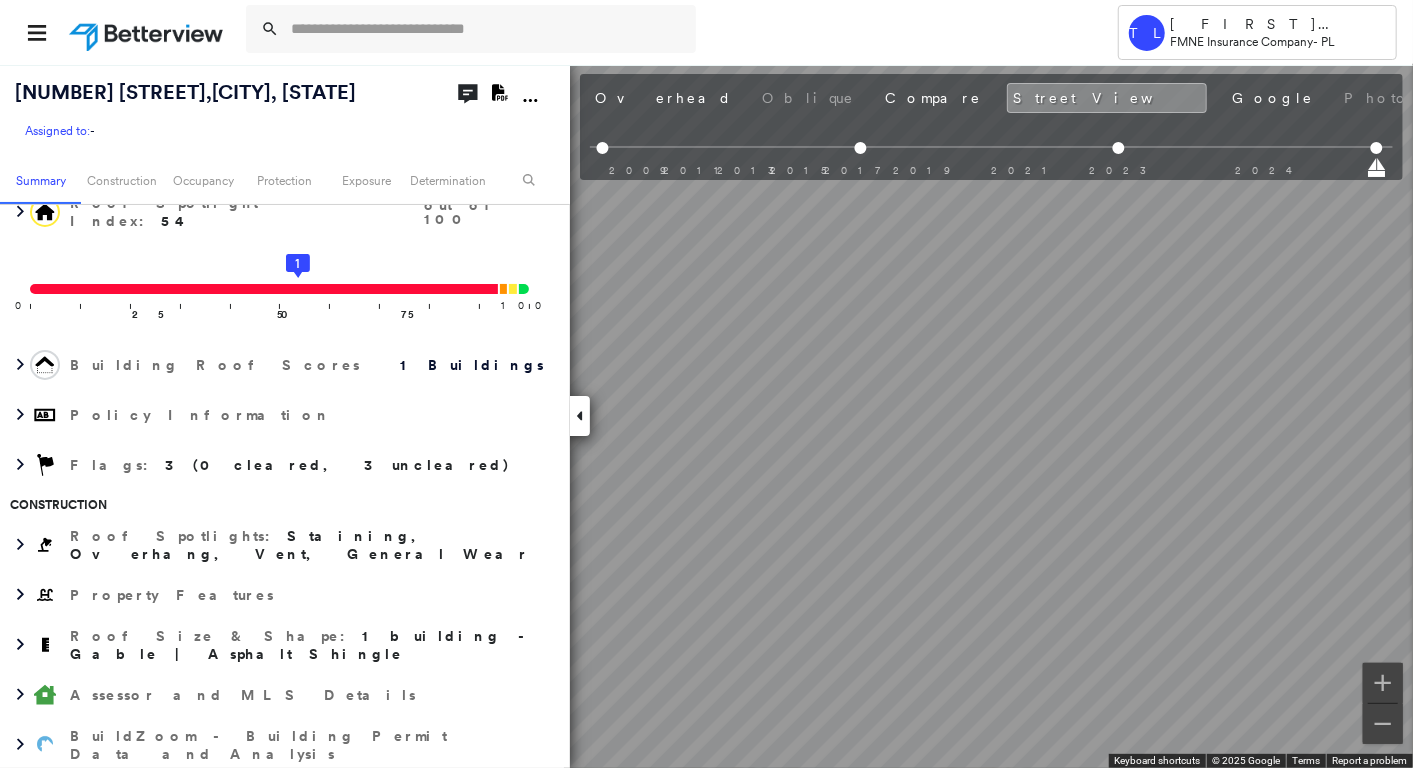 click on "Assigned to: - Assigned to: - Assigned to: - Open Comments Download PDF Report Summary Construction Occupancy Protection Exposure Determination Overhead Obliques Not Available ; Street View Roof Spotlight™ Index : 54 out of 100 0 100 25 50 75 1 Building Roof Scores 1 Buildings Policy Information Flags : 3 (0 cleared, 3 uncleared) Construction Roof Spotlights : Staining, Overhang, Vent, General Wear Property Features Roof Size & Shape : 1 building - Gable | Asphalt Shingle Assessor and MLS Details BuildZoom - Building Permit Data and Analysis Occupancy Ownership Place Detail Protection Exposure Fire Path FEMA Risk Index Hail Claim Predictor: Most Risky 1 out of 5 Wind Claim Predictor: Most Risky 1 out of 5 Additional Perils Tree Fall Risk: Present Determination Flags : 3 (0 cleared, 3 uncleared) Uncleared Flags (3) Cleared Flags (0) Risk of Wind Flagged [DATE] Clear Risk of Hail Flagged [DATE] Clear MED Medium Priority Flagged [DATE] Clear Save" at bounding box center (706, 416) 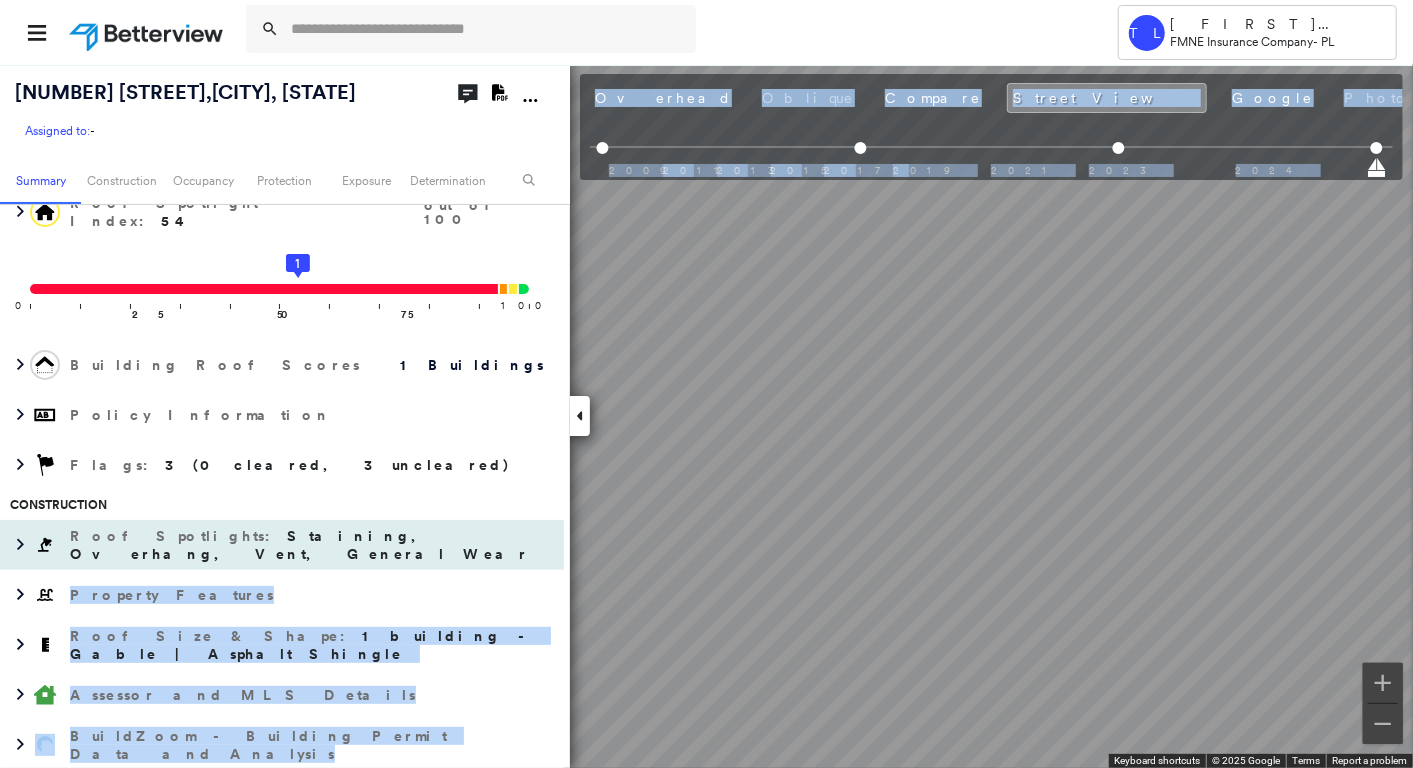 click on "Assigned to: - Assigned to: - Assigned to: - Open Comments Download PDF Report Summary Construction Occupancy Protection Exposure Determination Overhead Obliques Not Available ; Street View Roof Spotlight™ Index : 54 out of 100 0 100 25 50 75 1 Building Roof Scores 1 Buildings Policy Information Flags : 3 (0 cleared, 3 uncleared) Construction Roof Spotlights : Staining, Overhang, Vent, General Wear Property Features Roof Size & Shape : 1 building - Gable | Asphalt Shingle Assessor and MLS Details BuildZoom - Building Permit Data and Analysis Occupancy Ownership Place Detail Protection Exposure Fire Path FEMA Risk Index Hail Claim Predictor: Most Risky 1 out of 5 Wind Claim Predictor: Most Risky 1 out of 5 Additional Perils Tree Fall Risk: Present Determination Flags : 3 (0 cleared, 3 uncleared) Uncleared Flags (3) Cleared Flags (0) Risk of Wind Flagged [DATE] Clear Risk of Hail Flagged [DATE] Clear MED Medium Priority Flagged [DATE] Clear Save" at bounding box center [706, 416] 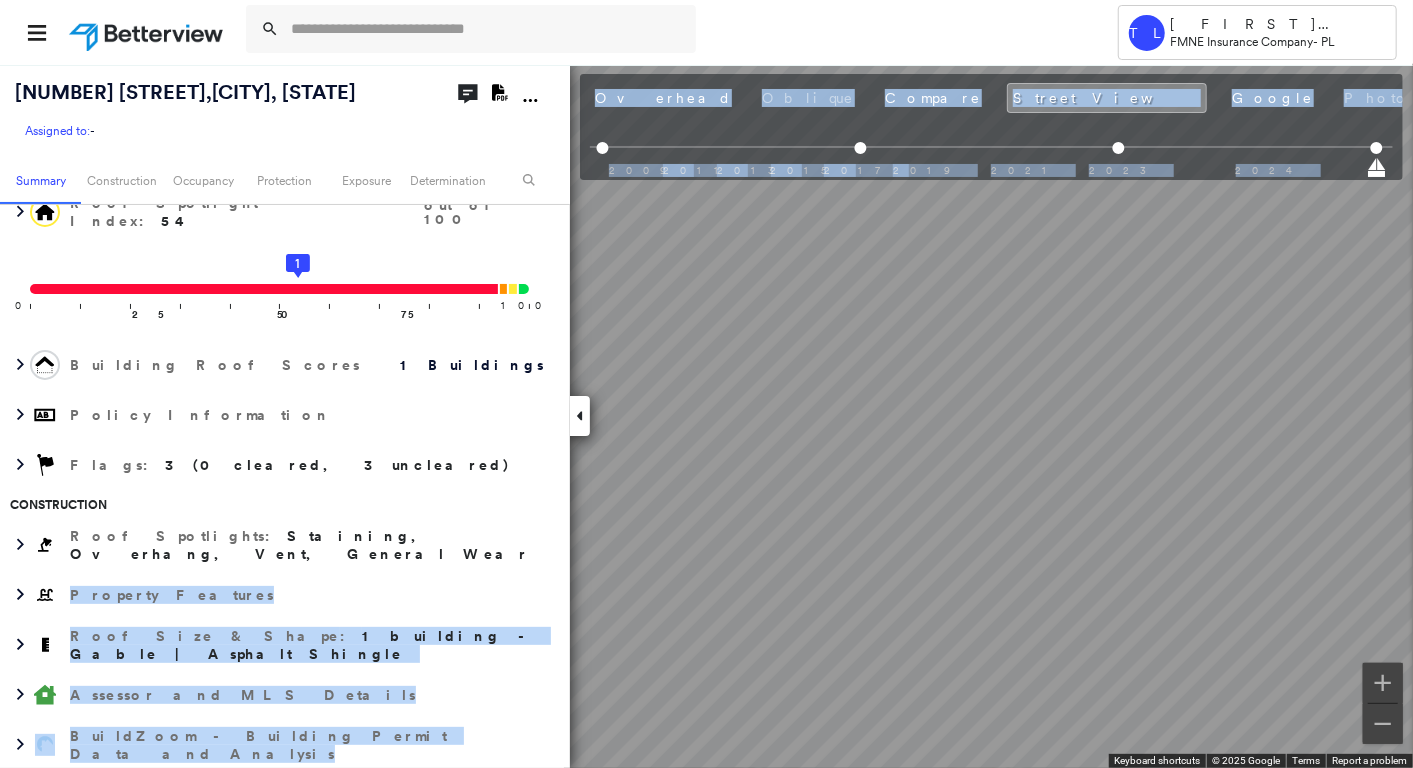 drag, startPoint x: 561, startPoint y: 502, endPoint x: 1425, endPoint y: 503, distance: 864.00055 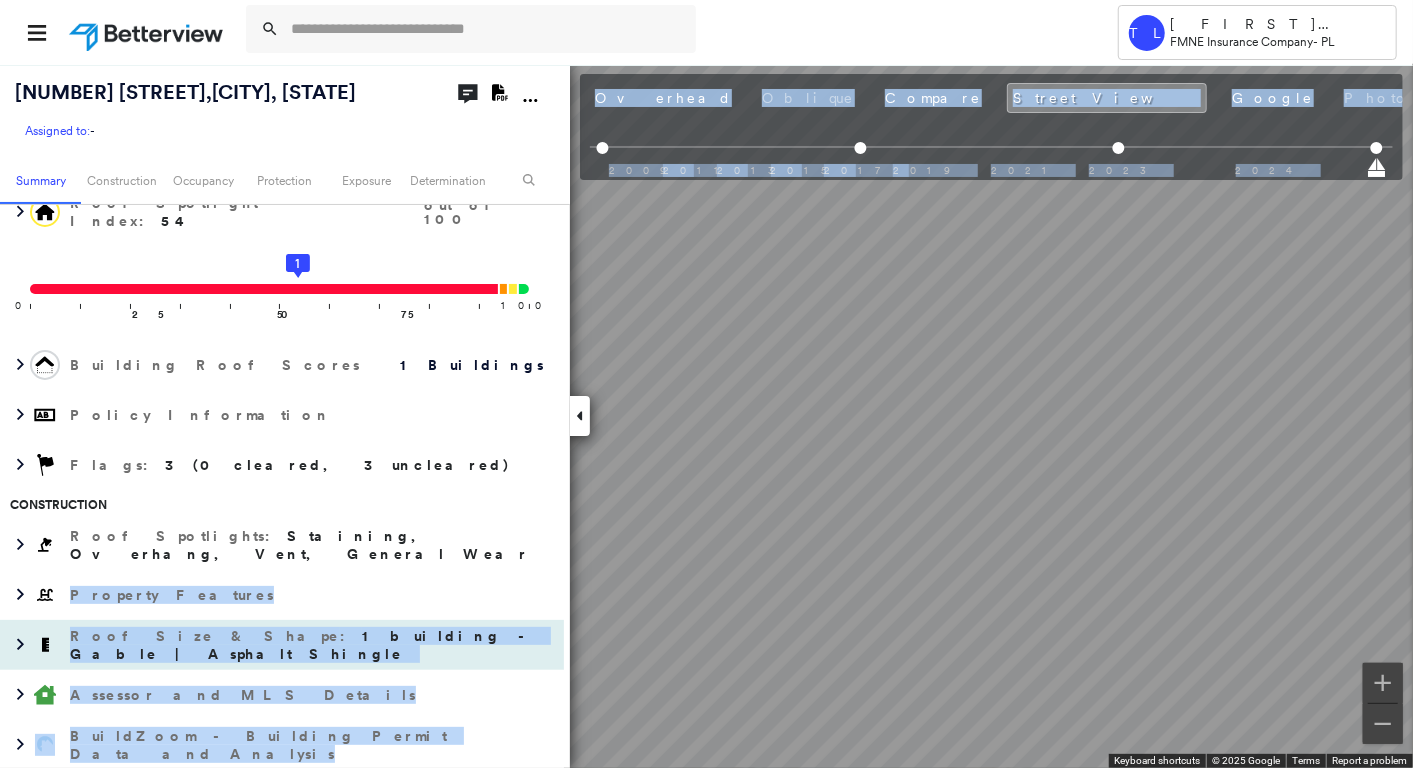 click on "Assigned to: - Assigned to: - Assigned to: - Open Comments Download PDF Report Summary Construction Occupancy Protection Exposure Determination Overhead Obliques Not Available ; Street View Roof Spotlight™ Index : 54 out of 100 0 100 25 50 75 1 Building Roof Scores 1 Buildings Policy Information Flags : 3 (0 cleared, 3 uncleared) Construction Roof Spotlights : Staining, Overhang, Vent, General Wear Property Features Roof Size & Shape : 1 building - Gable | Asphalt Shingle Assessor and MLS Details BuildZoom - Building Permit Data and Analysis Occupancy Ownership Place Detail Protection Exposure Fire Path FEMA Risk Index Hail Claim Predictor: Most Risky 1 out of 5 Wind Claim Predictor: Most Risky 1 out of 5 Additional Perils Tree Fall Risk: Present Determination Flags : 3 (0 cleared, 3 uncleared) Uncleared Flags (3) Cleared Flags (0) Risk of Wind Flagged [DATE] Clear Risk of Hail Flagged [DATE] Clear MED Medium Priority Flagged [DATE] Clear Save" at bounding box center (706, 416) 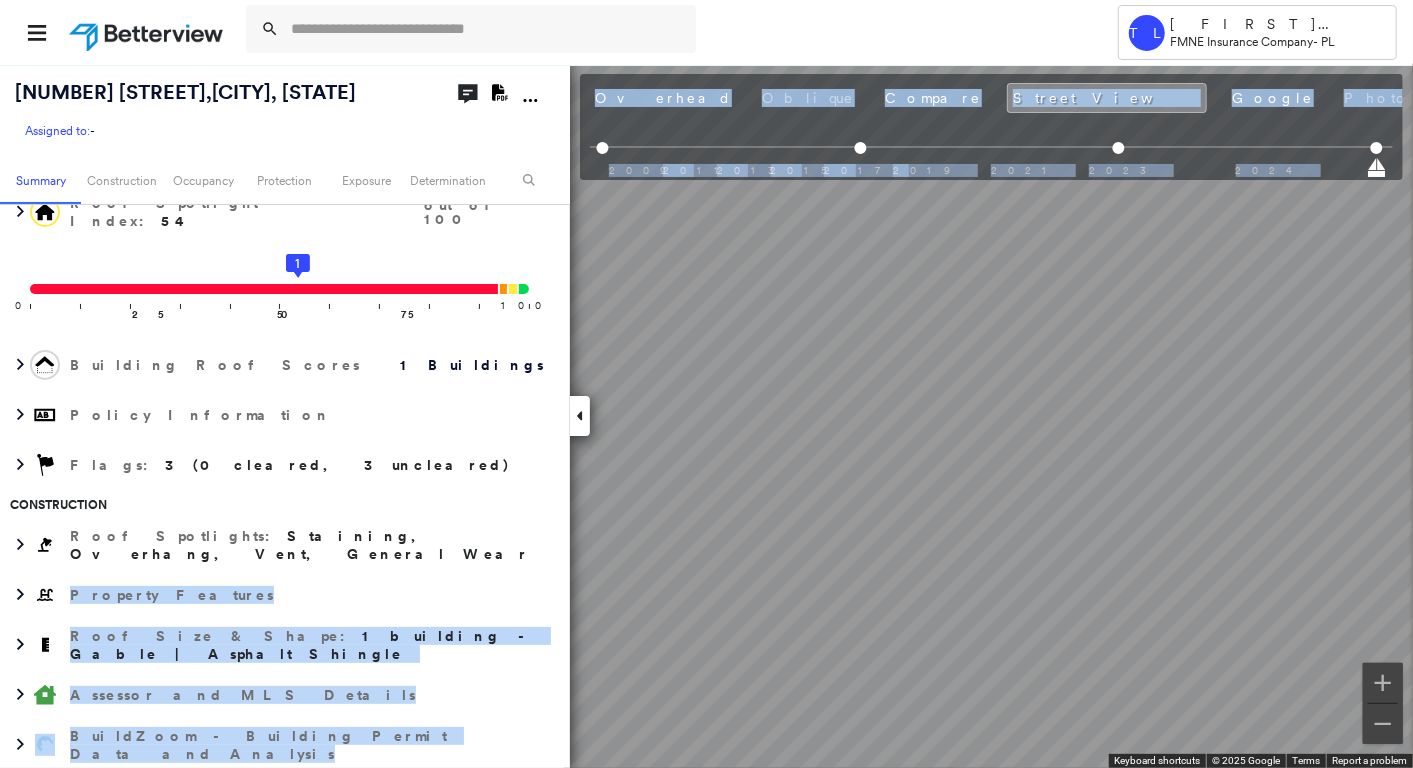 scroll, scrollTop: 676, scrollLeft: 0, axis: vertical 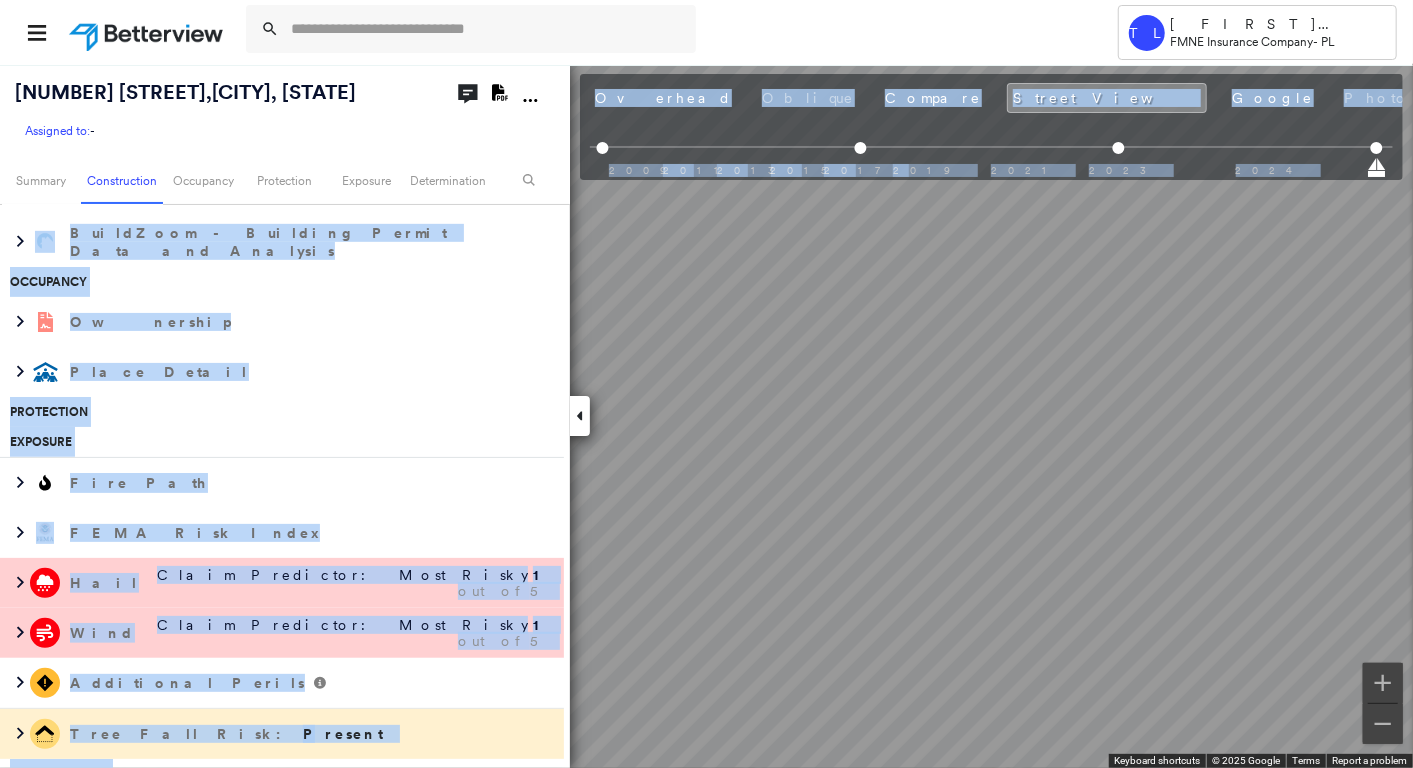click at bounding box center [580, 416] 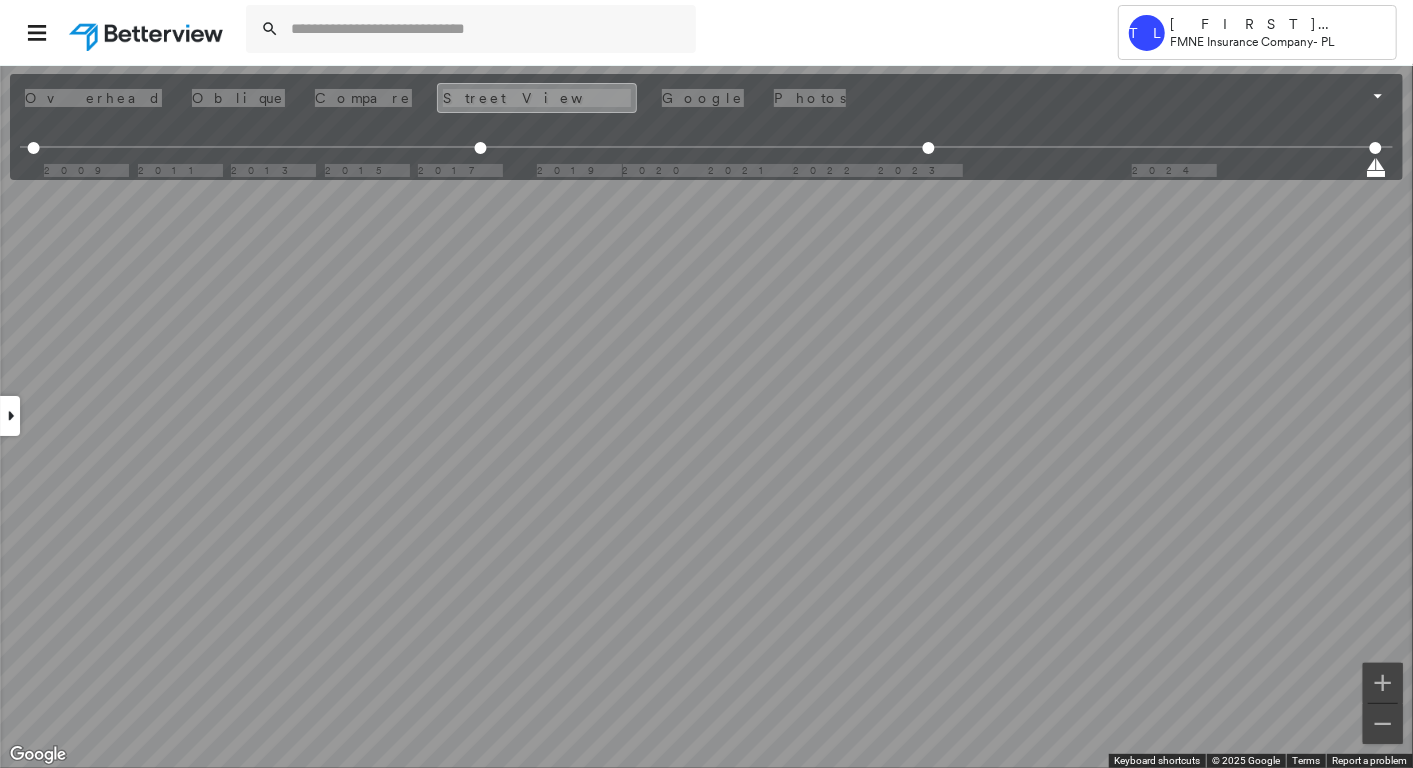 scroll, scrollTop: 676, scrollLeft: 0, axis: vertical 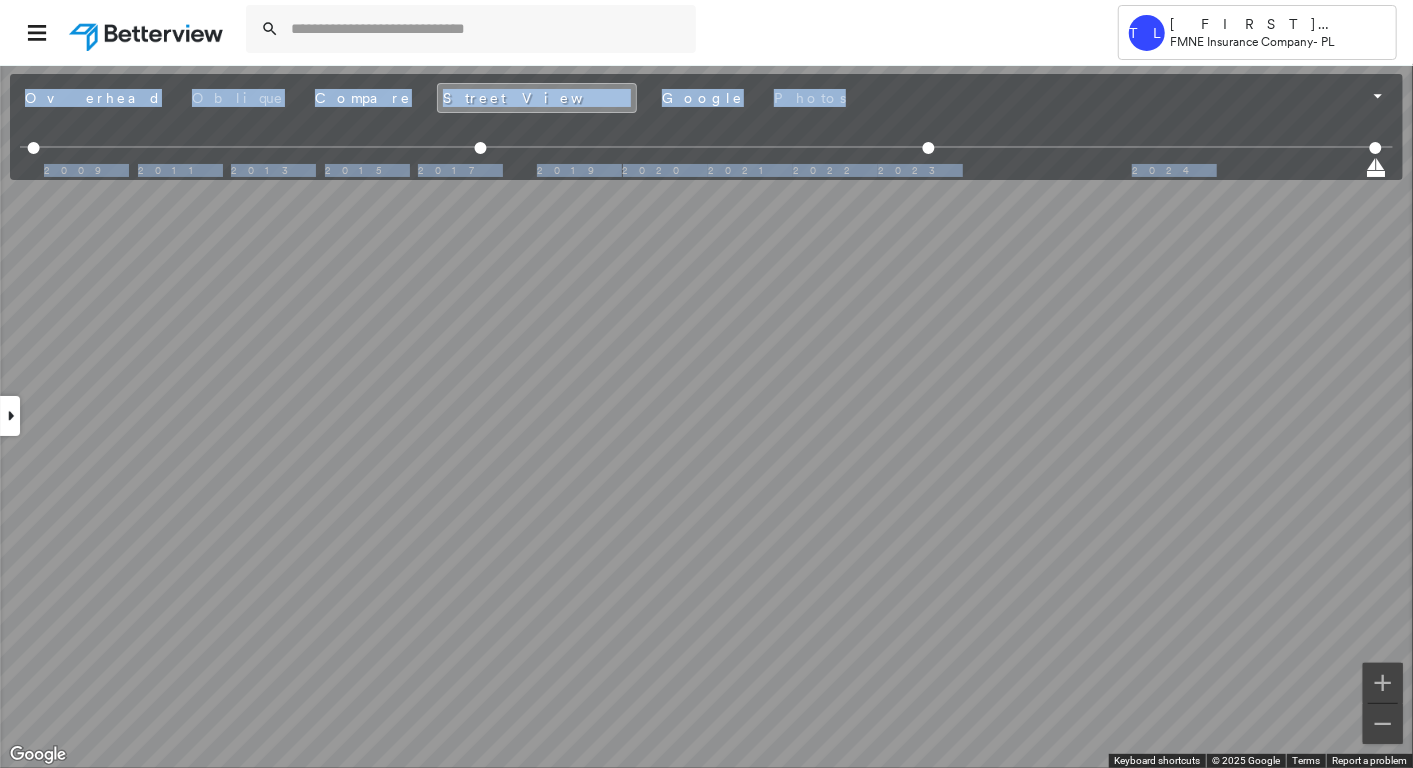 click at bounding box center [10, 416] 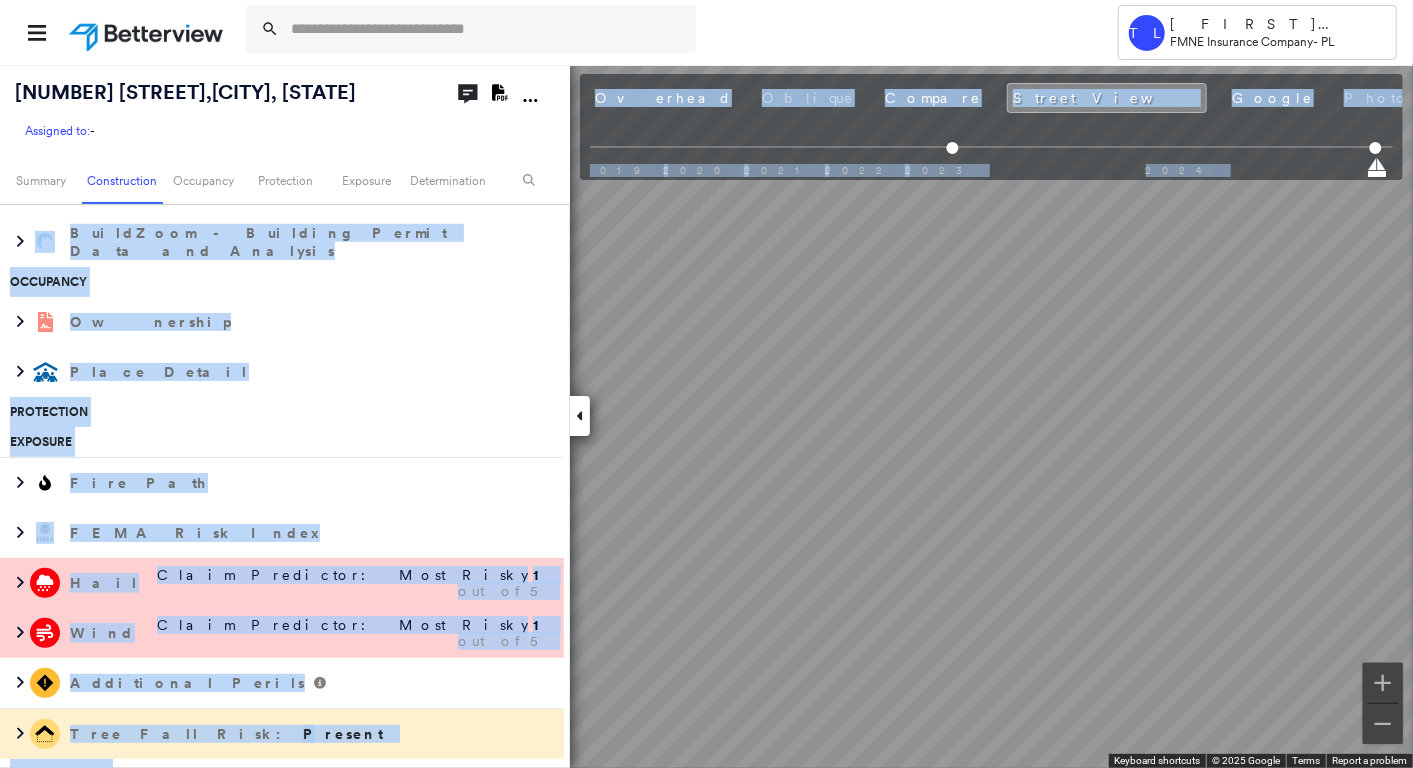 click on "Exposure" at bounding box center [277, 442] 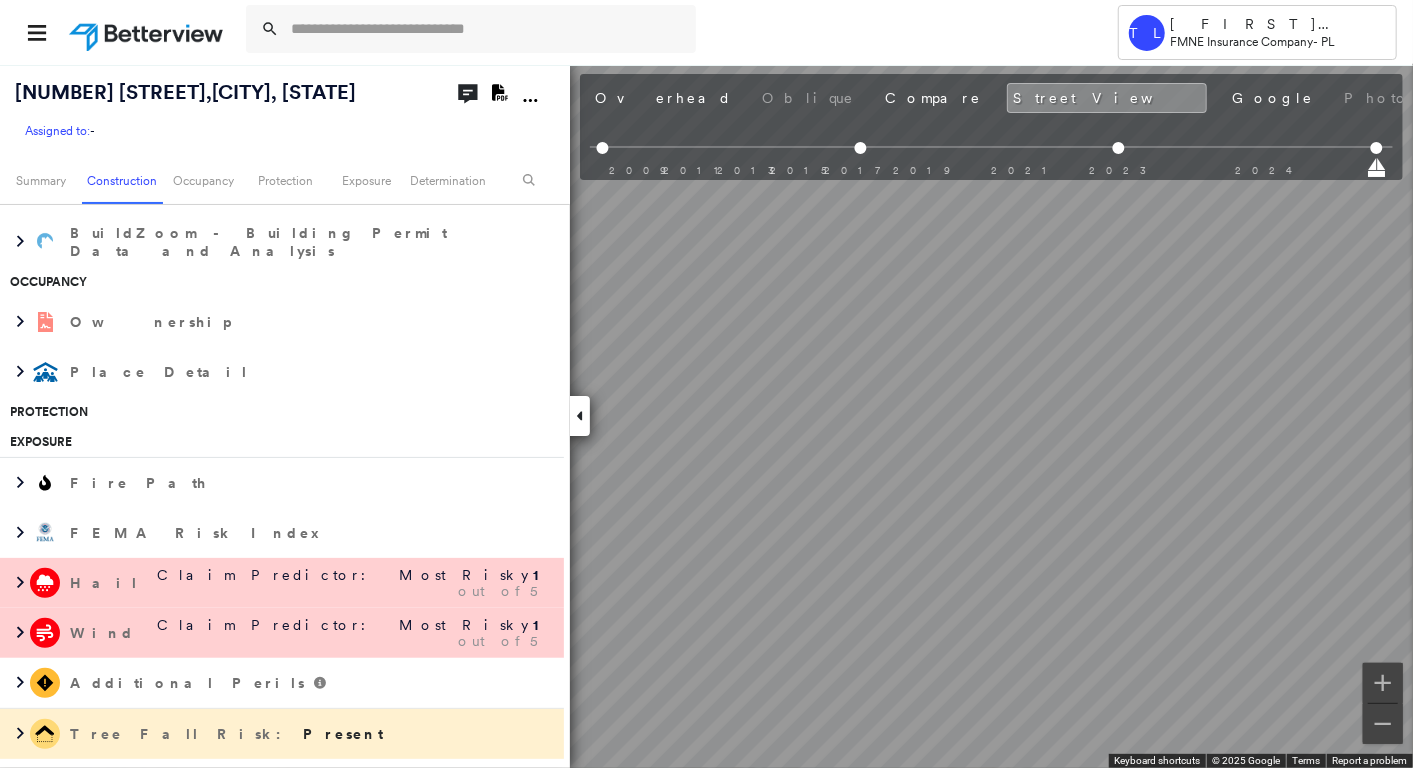 click on "Assigned to: - Assigned to: - Assigned to: - Open Comments Download PDF Report" at bounding box center [285, 110] 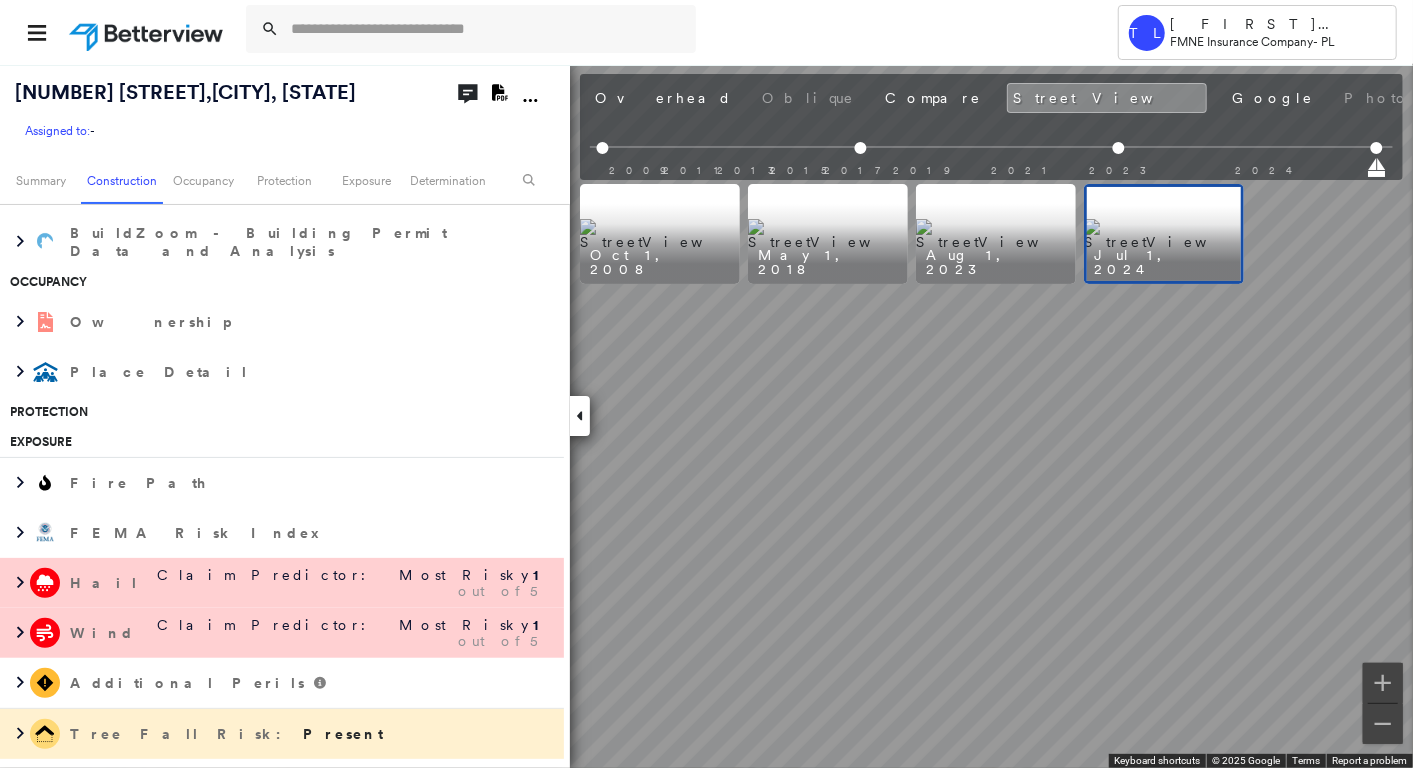 click at bounding box center (996, 234) 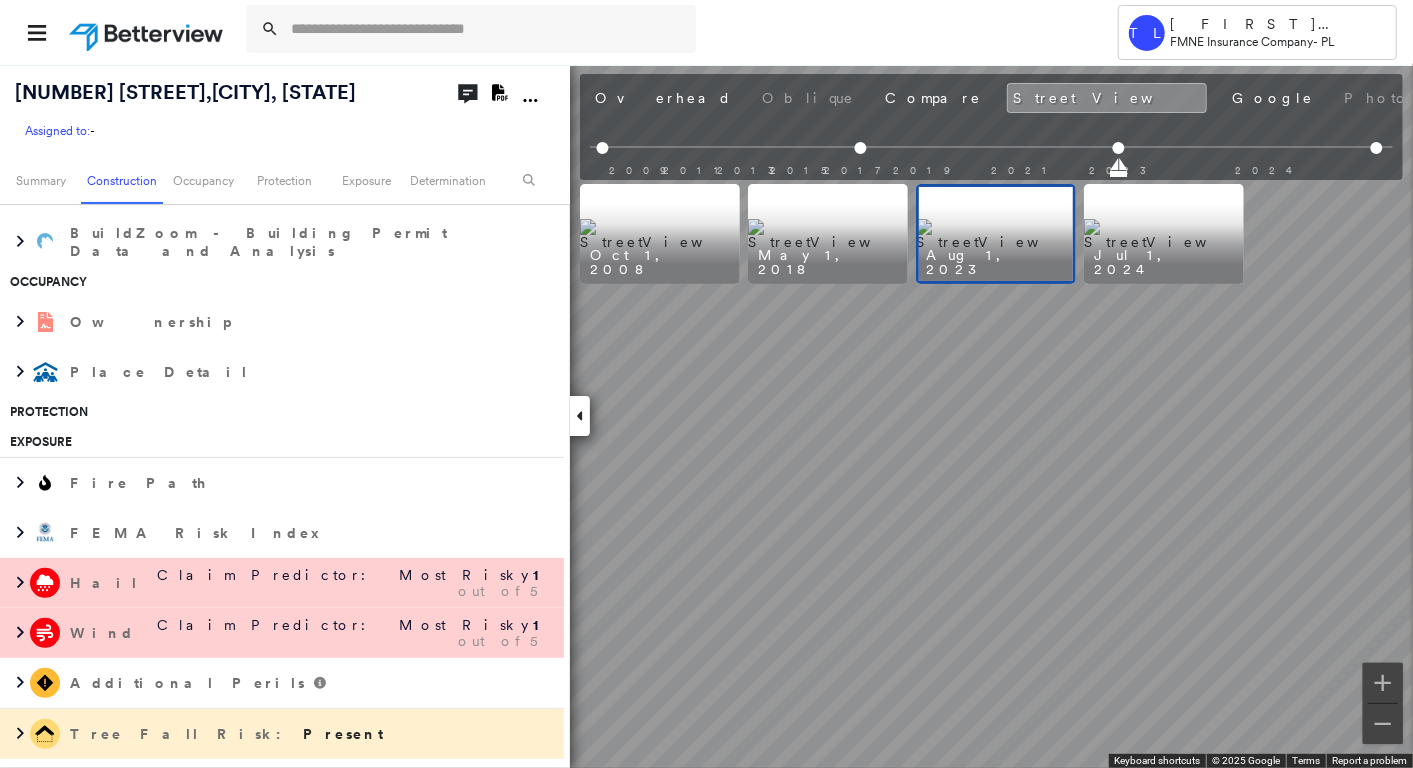 click at bounding box center [1164, 234] 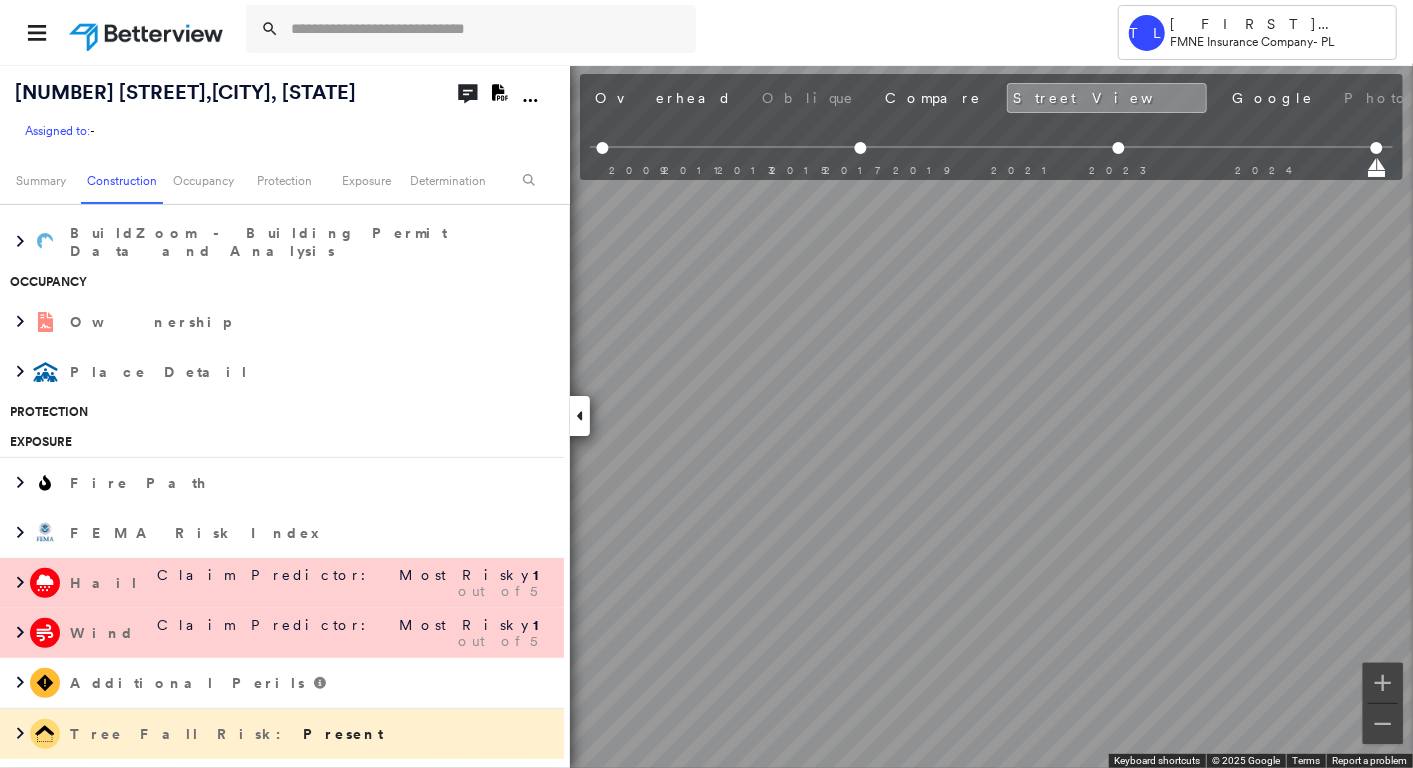 click at bounding box center [580, 416] 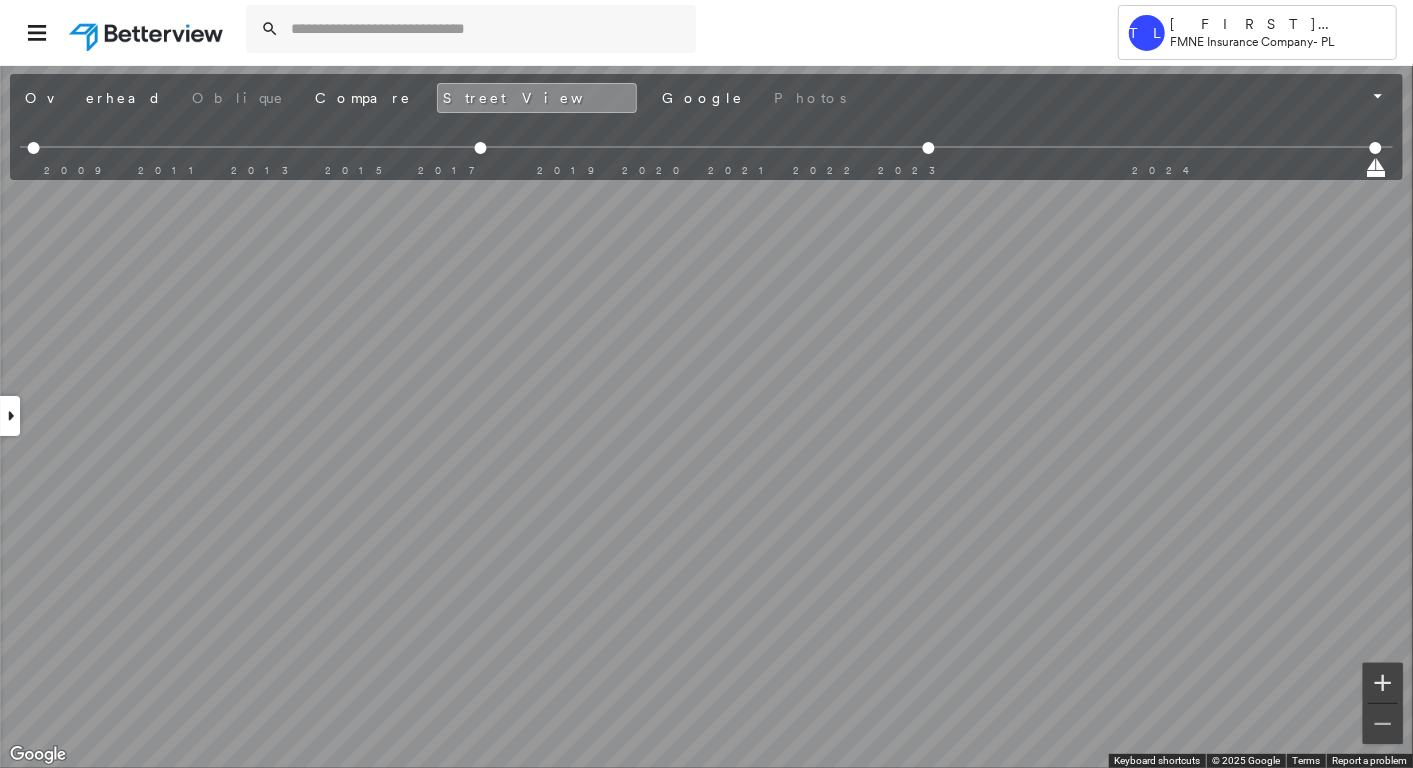click at bounding box center [1383, 683] 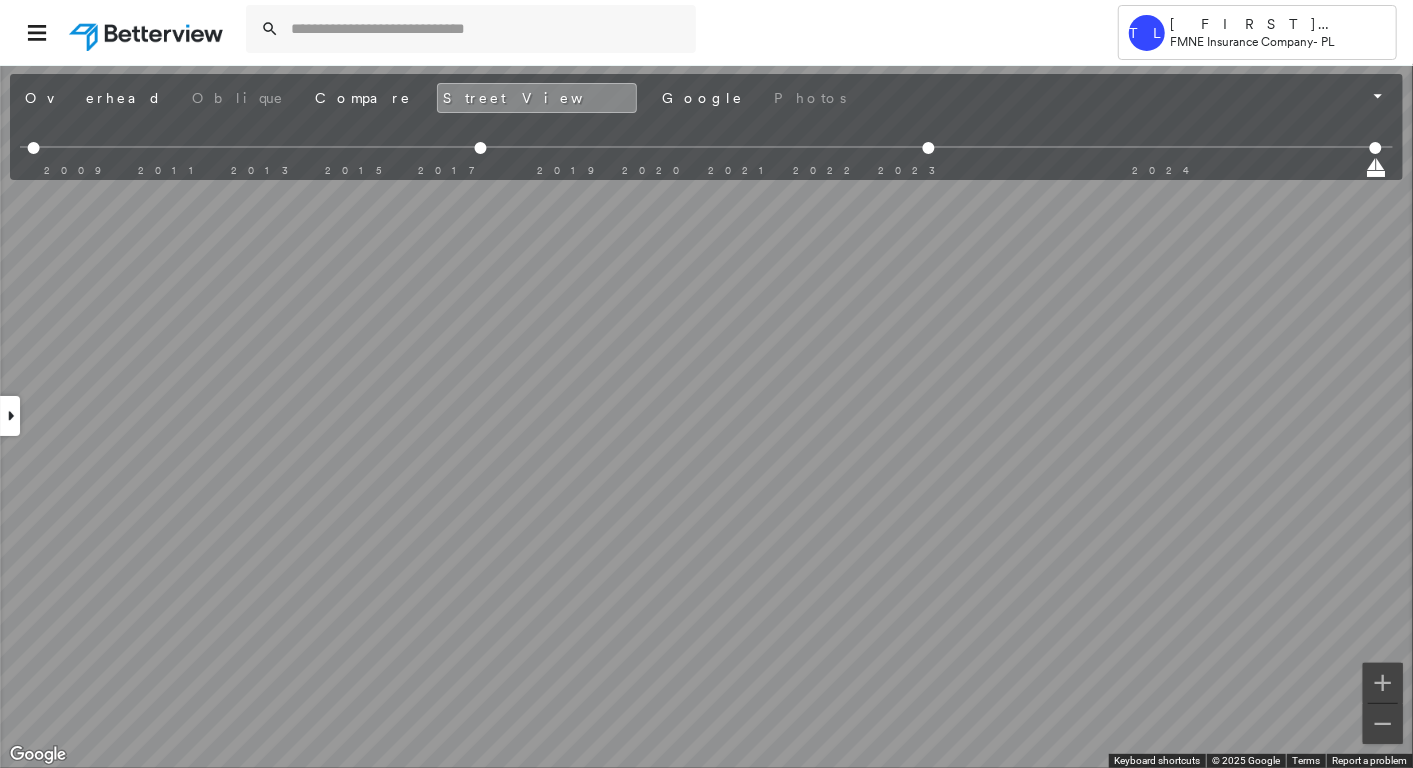 click at bounding box center [653, 32] 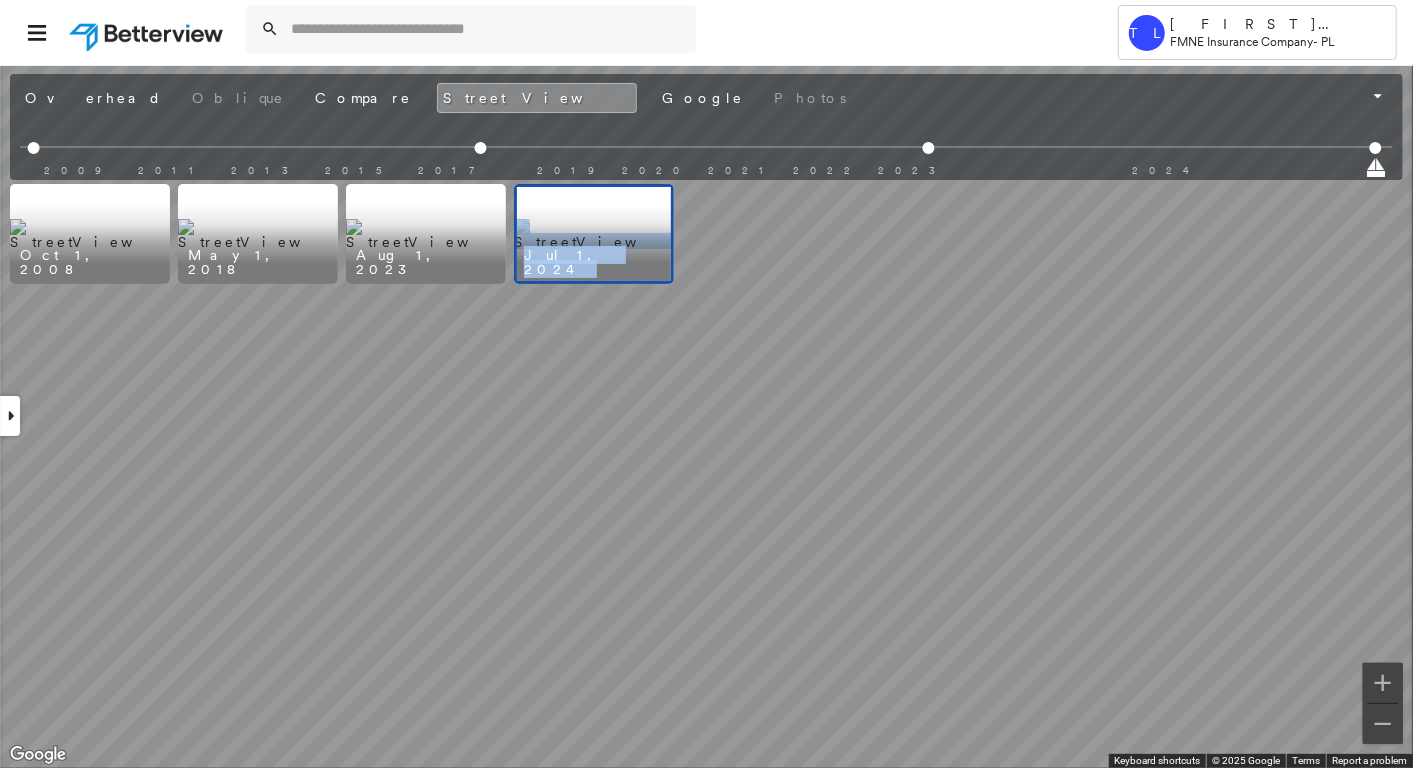 click on "Assigned to: - Assigned to: - Assigned to: - Open Comments Download PDF Report Summary Construction Occupancy Protection Exposure Determination Overhead Obliques Not Available ; Street View Roof Spotlight™ Index : 54 out of 100 0 100 25 50 75 1 Building Roof Scores 1 Buildings Policy Information Flags : 3 (0 cleared, 3 uncleared) Construction Roof Spotlights : Staining, Overhang, Vent, General Wear Property Features Roof Size & Shape : 1 building - Gable | Asphalt Shingle Assessor and MLS Details BuildZoom - Building Permit Data and Analysis Occupancy Ownership Place Detail Protection Exposure Fire Path FEMA Risk Index Hail Claim Predictor: Most Risky 1 out of 5 Wind Claim Predictor: Most Risky 1 out of 5 Additional Perils Tree Fall Risk: Present Determination Flags : 3 (0 cleared, 3 uncleared) Uncleared Flags (3) Cleared Flags (0) Risk of Wind Flagged [DATE] Clear Risk of Hail Flagged [DATE] Clear MED Medium Priority Flagged [DATE] Clear Save" at bounding box center (706, 416) 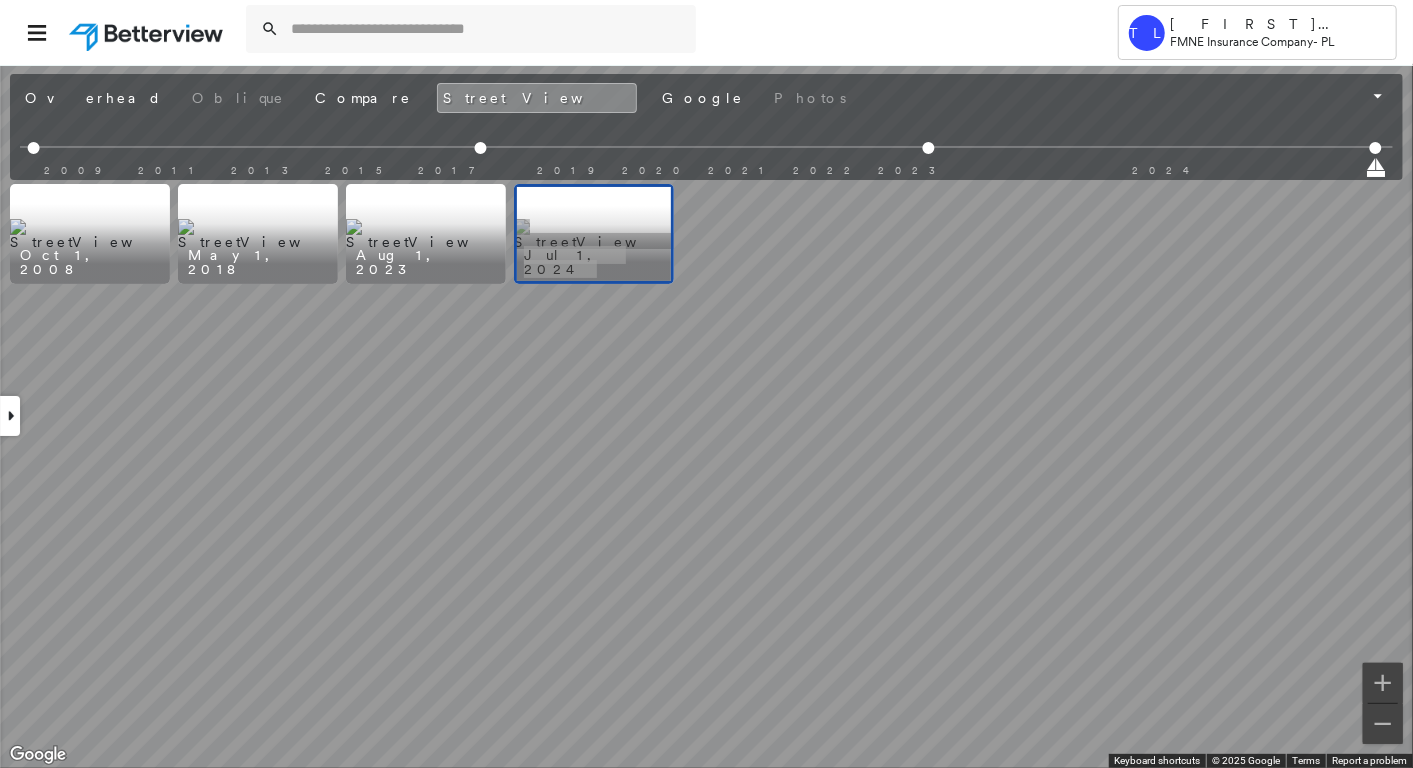 scroll, scrollTop: 676, scrollLeft: 0, axis: vertical 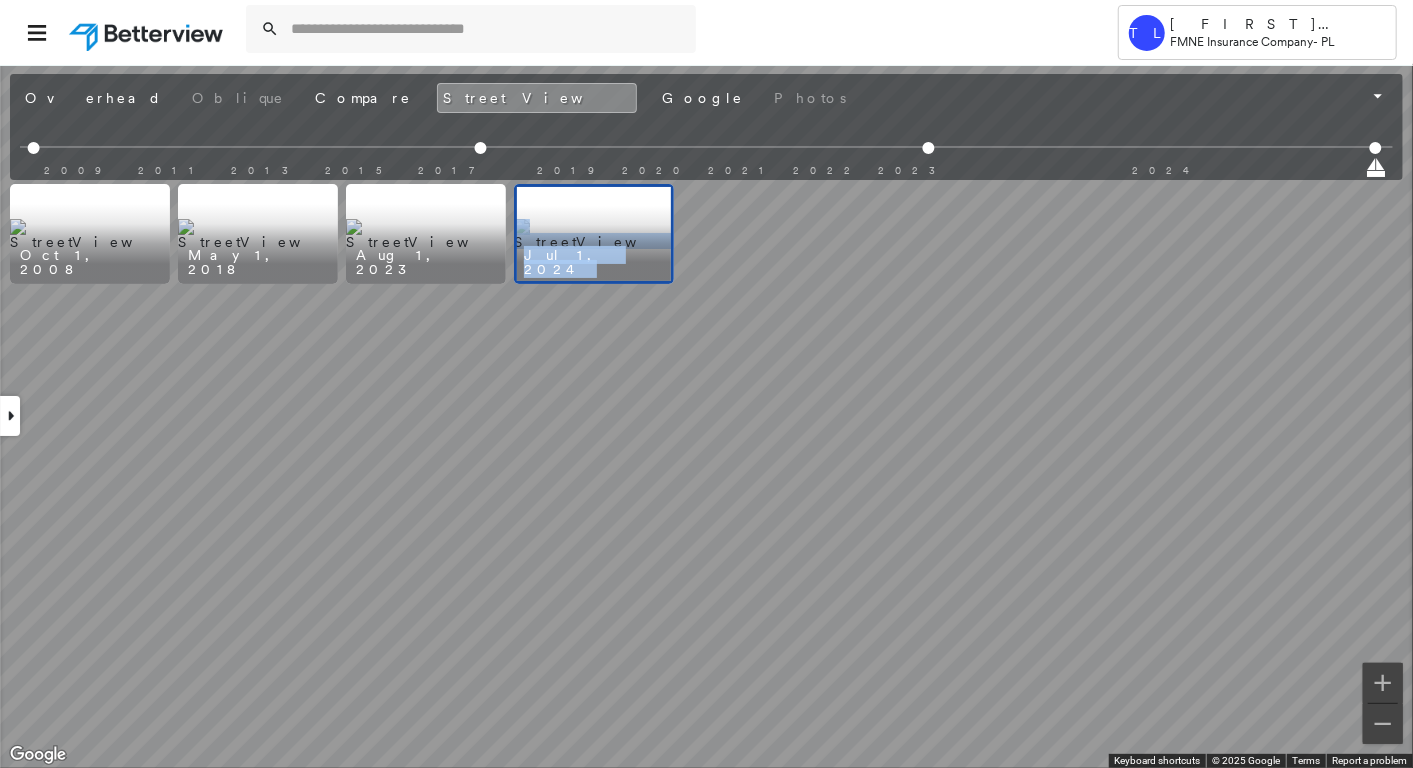 drag, startPoint x: 853, startPoint y: 43, endPoint x: 698, endPoint y: 84, distance: 160.3309 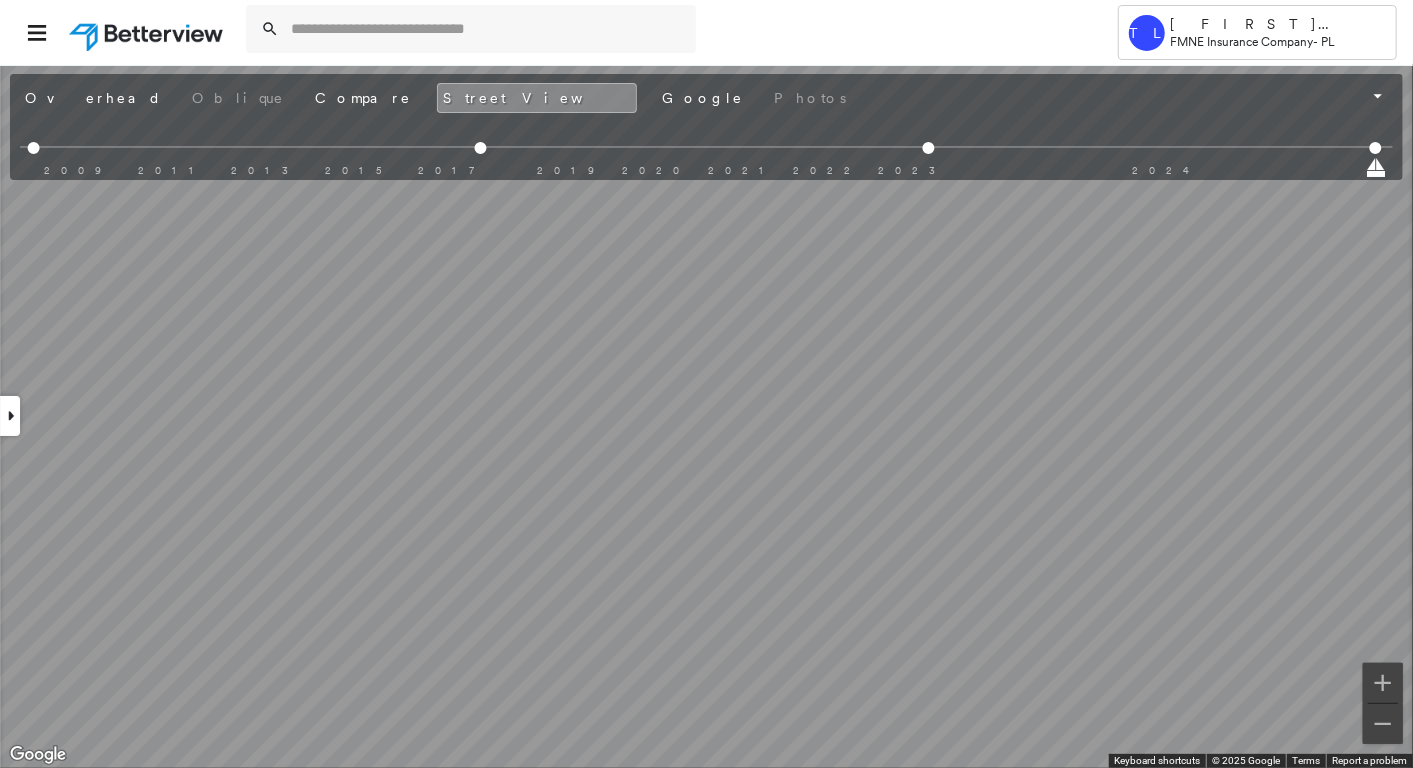 click at bounding box center (10, 416) 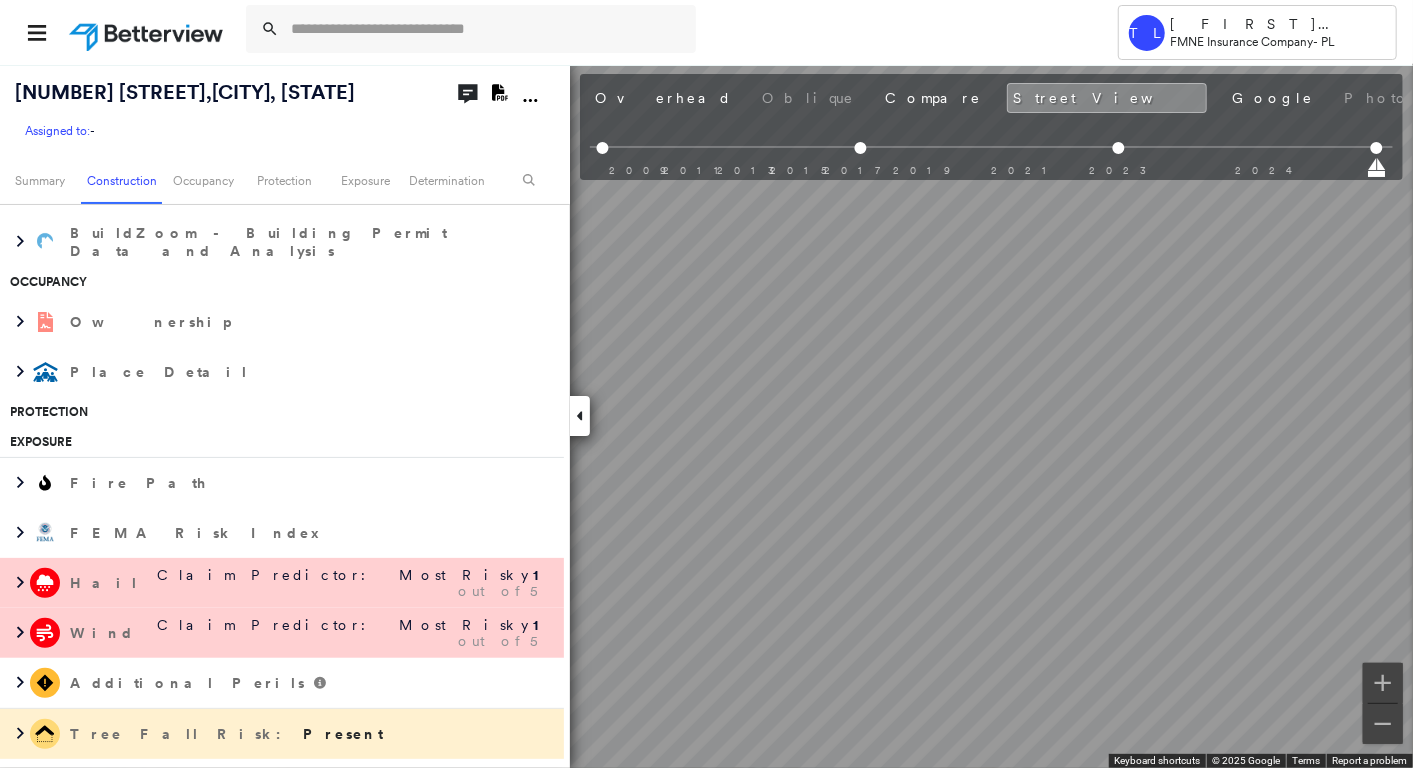 click at bounding box center (653, 32) 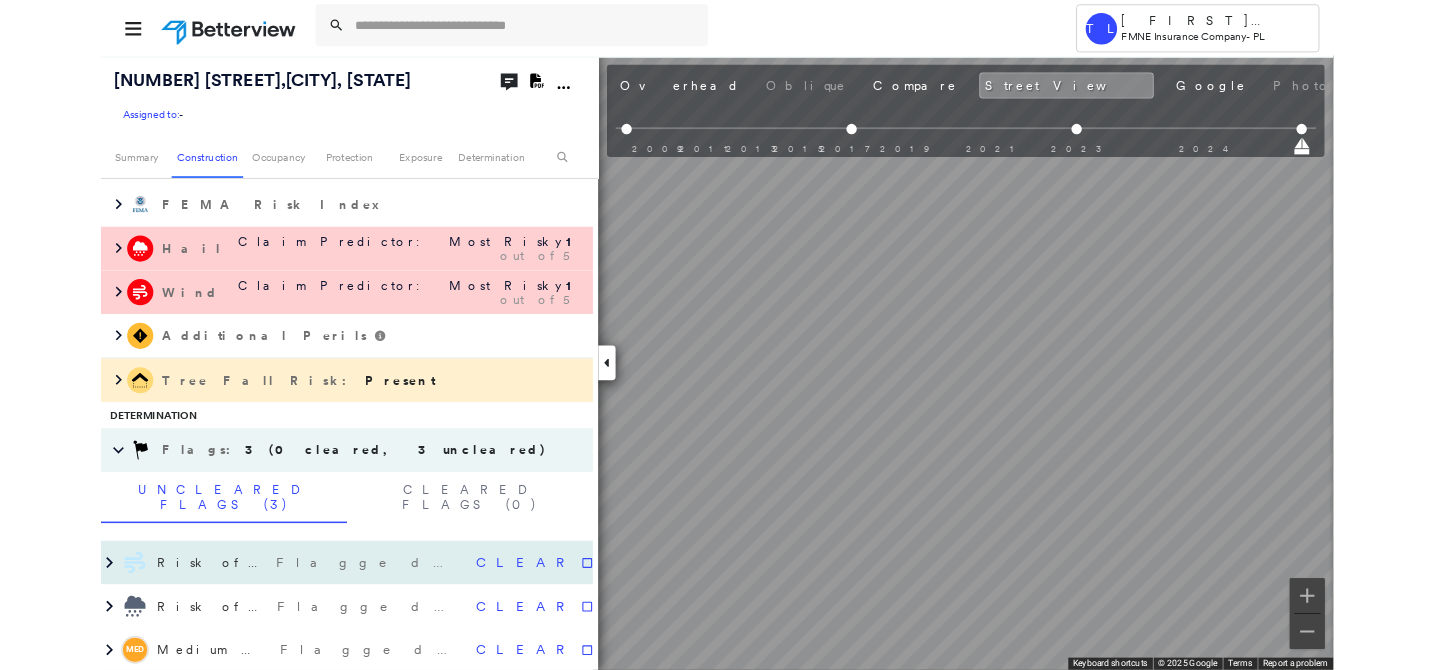 scroll, scrollTop: 1010, scrollLeft: 0, axis: vertical 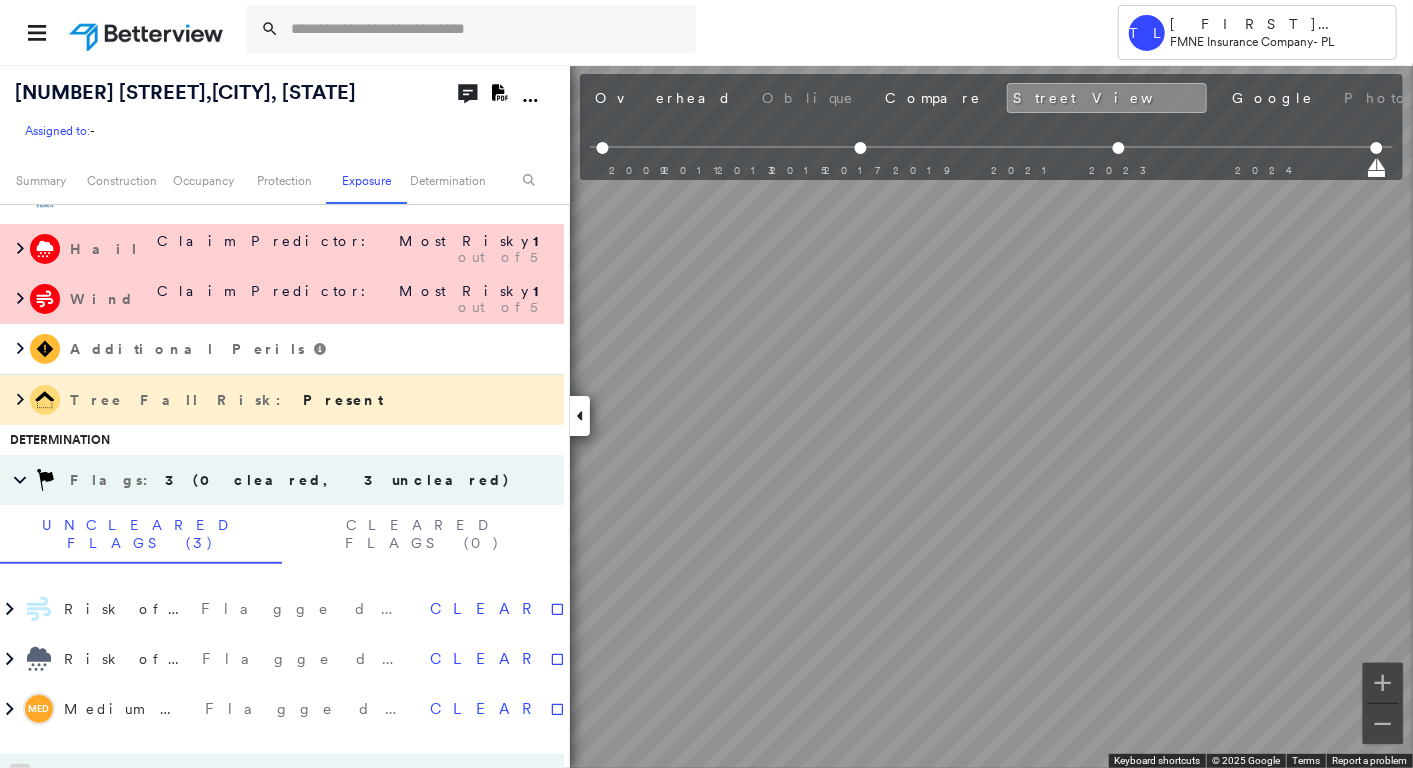 drag, startPoint x: 2, startPoint y: 767, endPoint x: 23, endPoint y: 753, distance: 25.23886 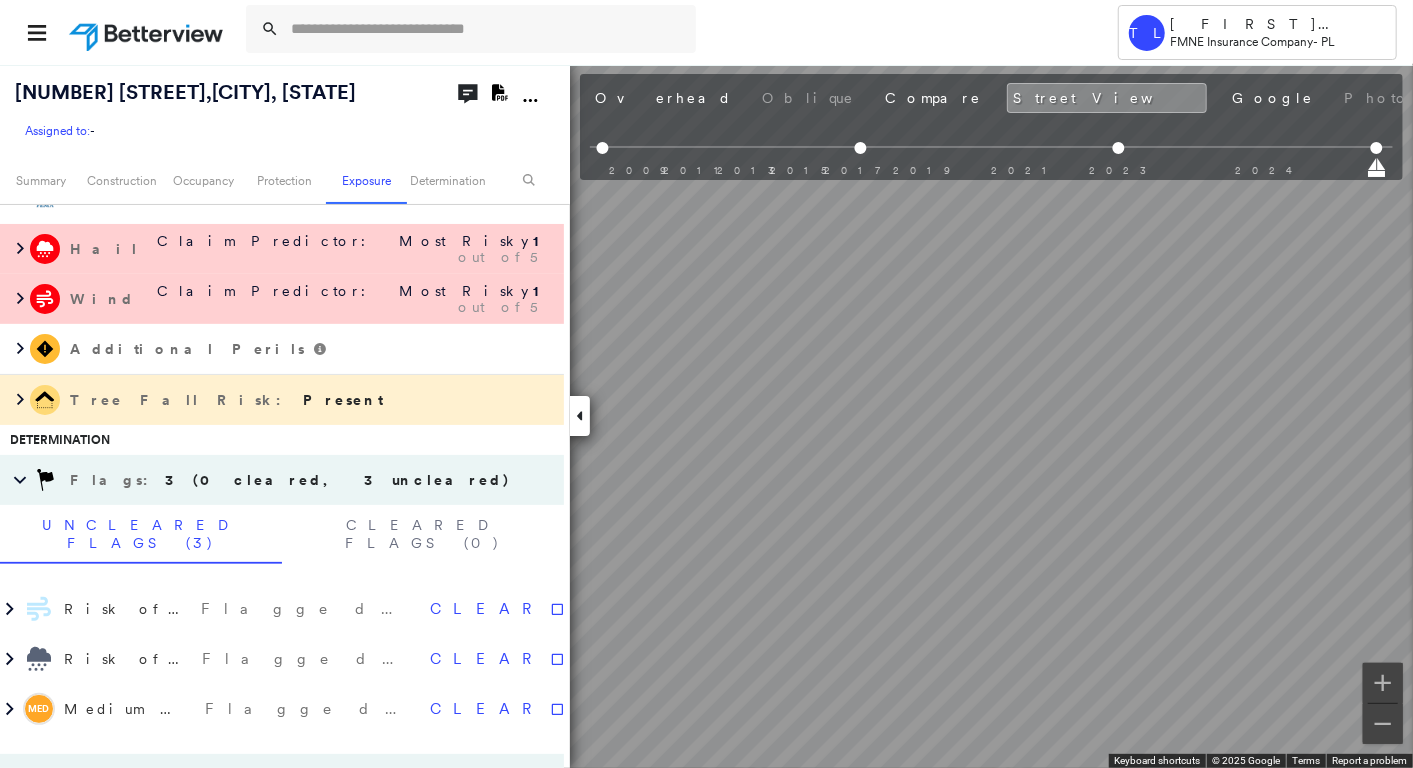 click on "Assigned to: - Assigned to: - Assigned to: - Open Comments Download PDF Report Summary Construction Occupancy Protection Exposure Determination Overhead Obliques Not Available ; Street View Roof Spotlight™ Index : 54 out of 100 0 100 25 50 75 1 Building Roof Scores 1 Buildings Policy Information Flags : 3 (0 cleared, 3 uncleared) Construction Roof Spotlights : Staining, Overhang, Vent, General Wear Property Features Roof Size & Shape : 1 building - Gable | Asphalt Shingle Assessor and MLS Details BuildZoom - Building Permit Data and Analysis Occupancy Ownership Place Detail Protection Exposure Fire Path FEMA Risk Index Hail Claim Predictor: Most Risky 1 out of 5 Wind Claim Predictor: Most Risky 1 out of 5 Additional Perils Tree Fall Risk: Present Determination Flags : 3 (0 cleared, 3 uncleared) Uncleared Flags (3) Cleared Flags (0) Risk of Wind Flagged [DATE] Clear Risk of Hail Flagged [DATE] Clear MED Medium Priority Flagged [DATE] Clear Save" at bounding box center (285, 416) 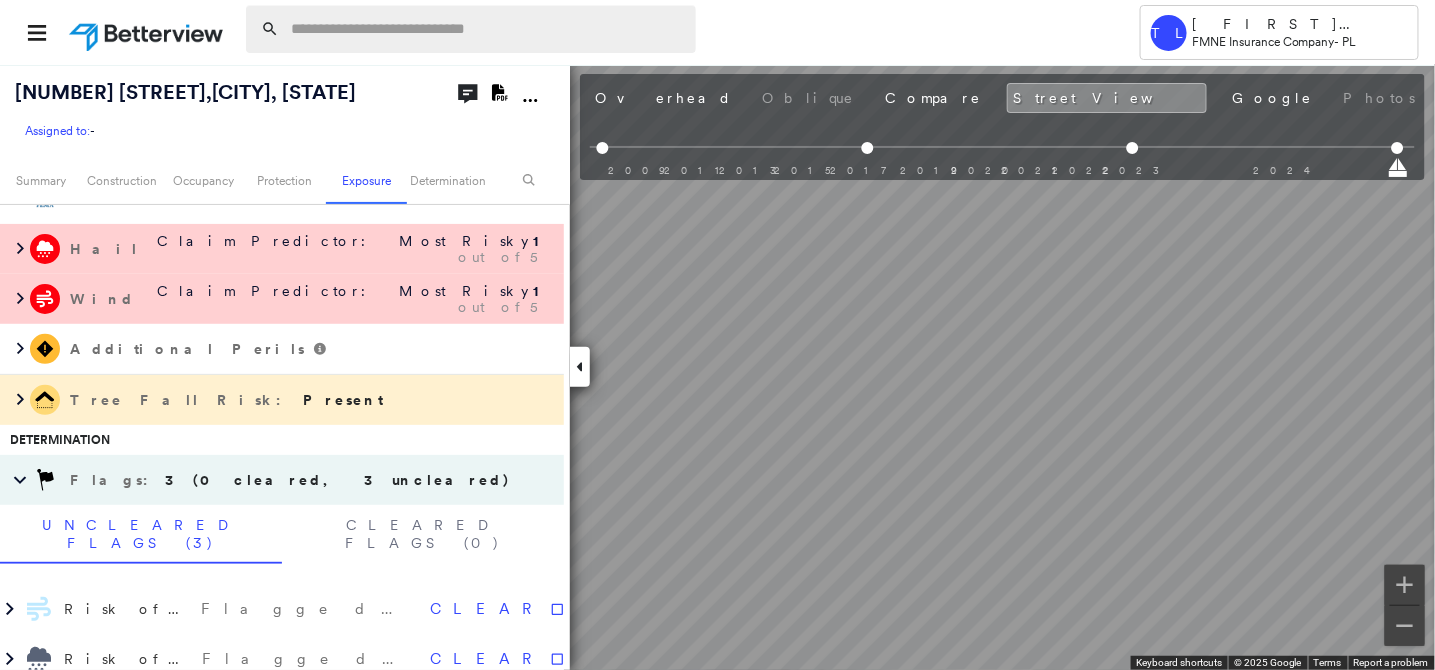 click at bounding box center [487, 29] 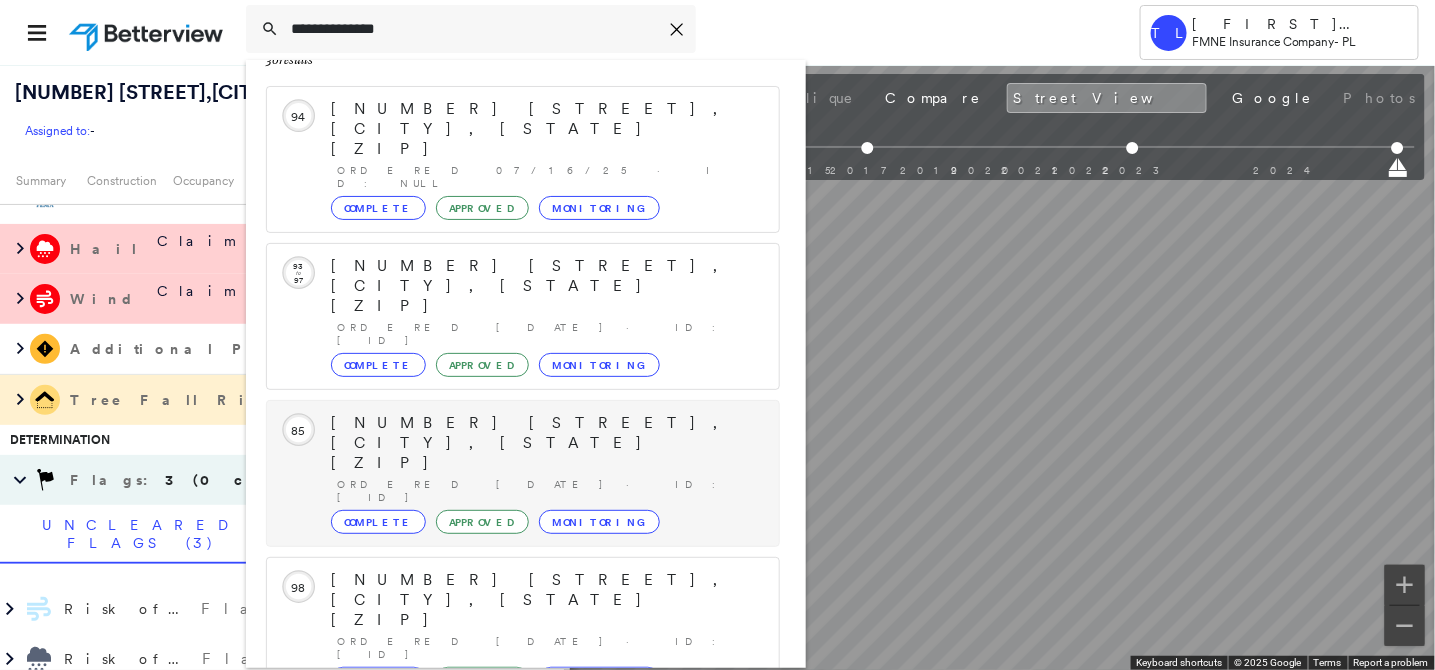 scroll, scrollTop: 86, scrollLeft: 0, axis: vertical 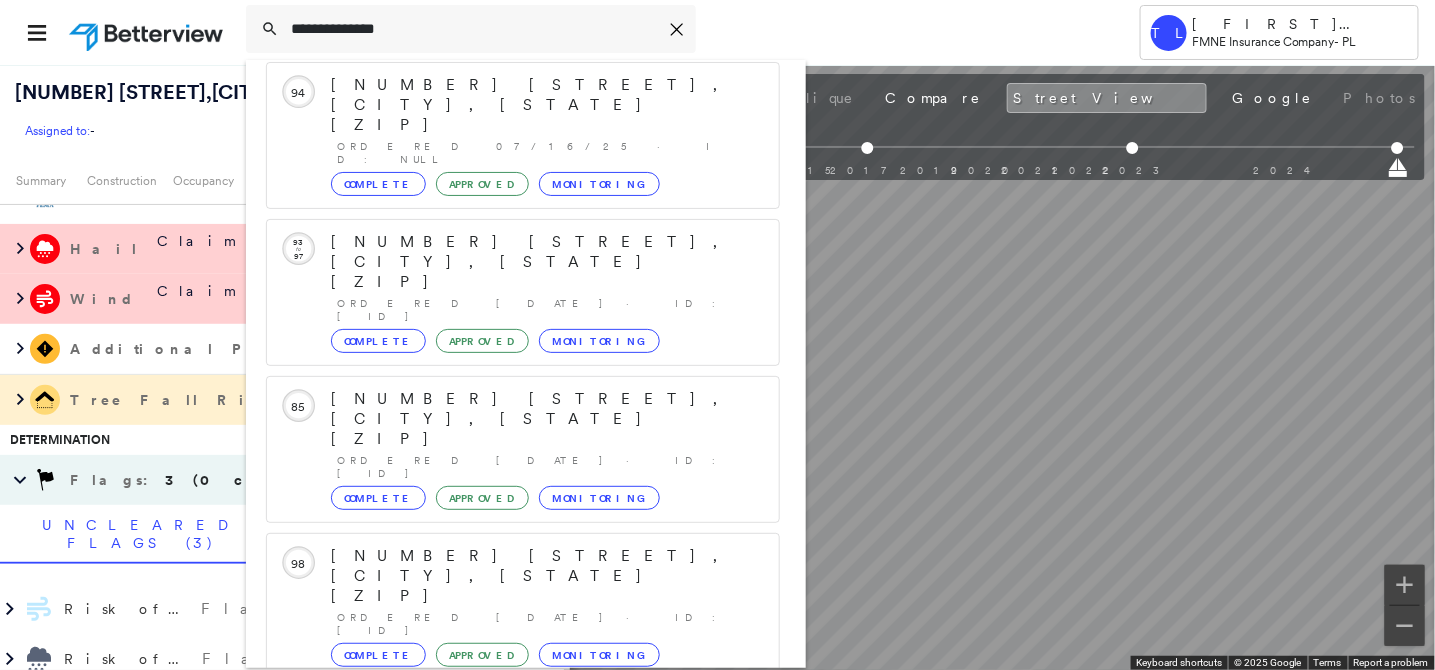 type on "**********" 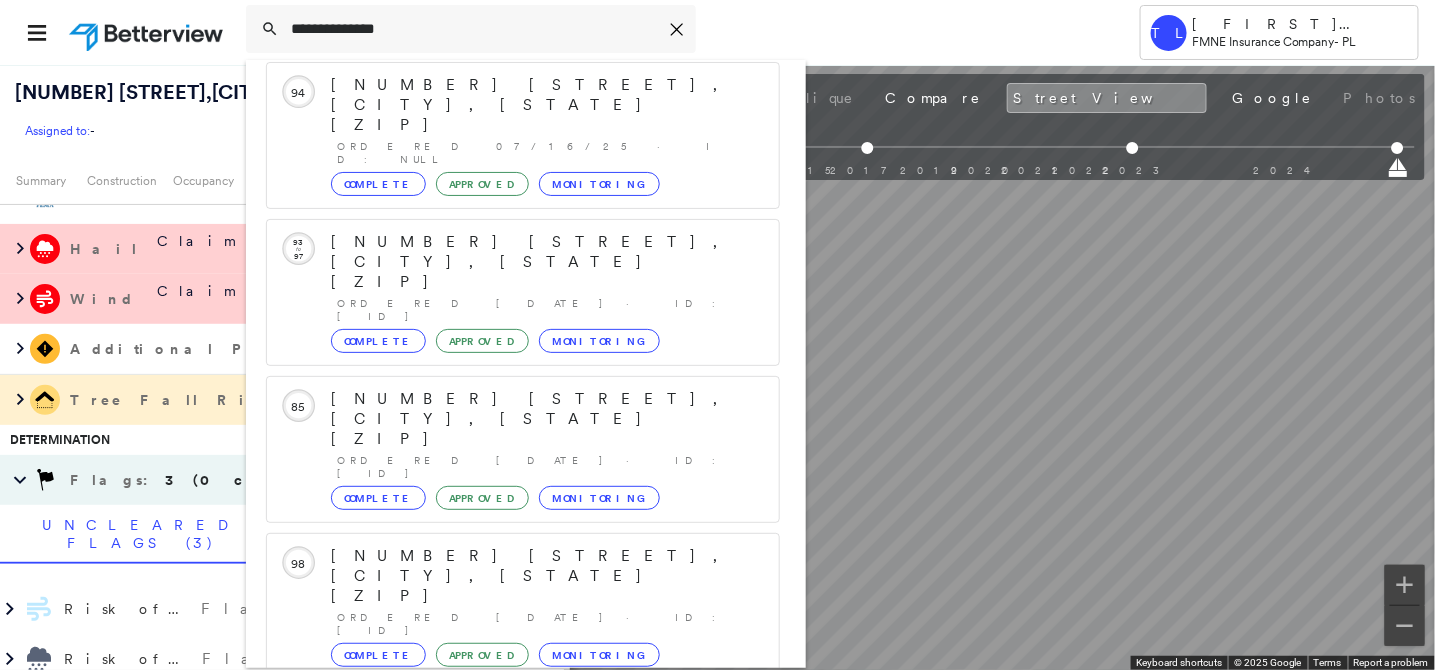 click 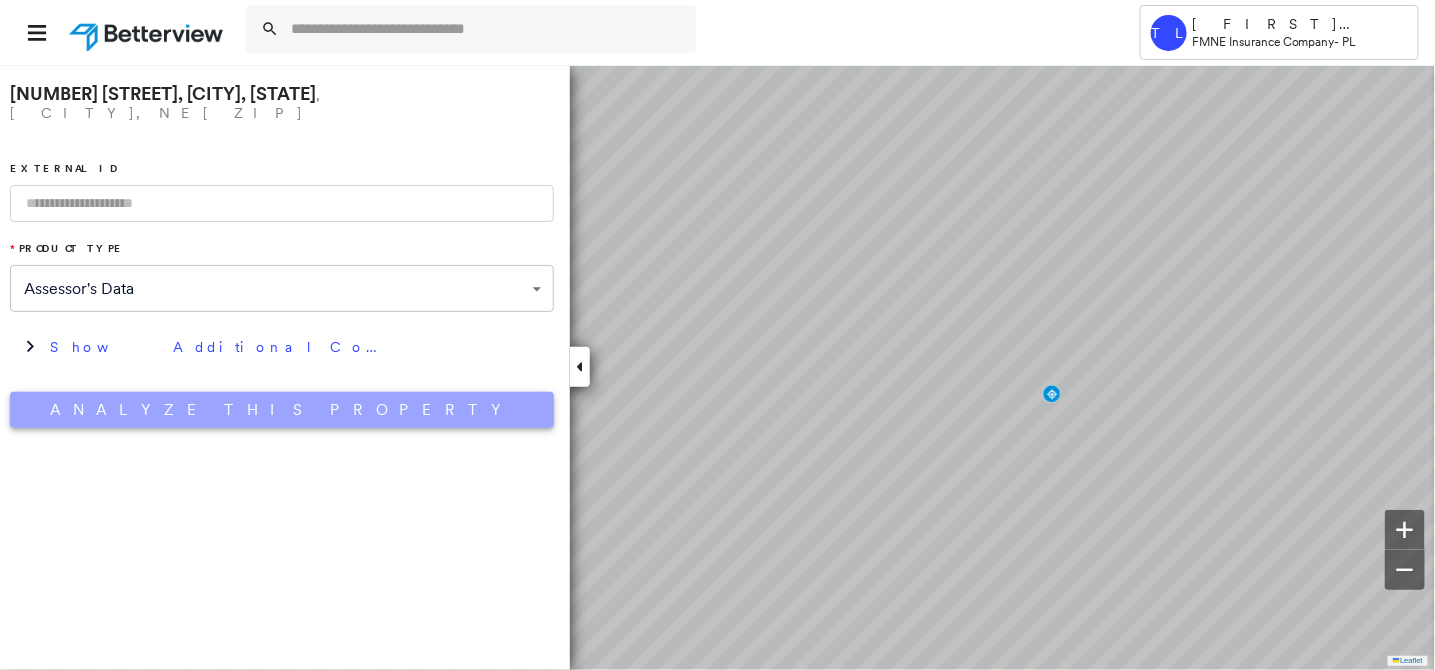 click on "Analyze This Property" at bounding box center [282, 410] 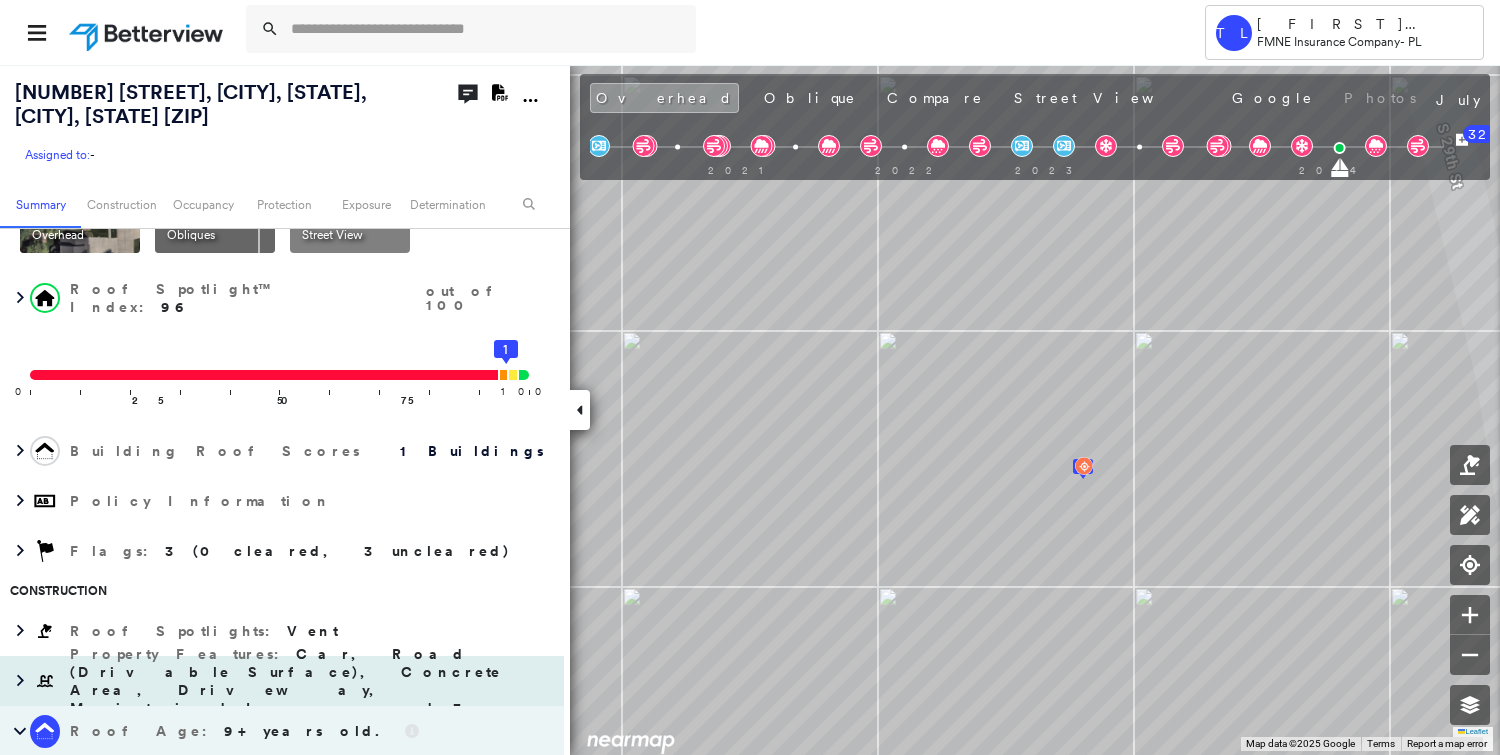 scroll, scrollTop: 222, scrollLeft: 0, axis: vertical 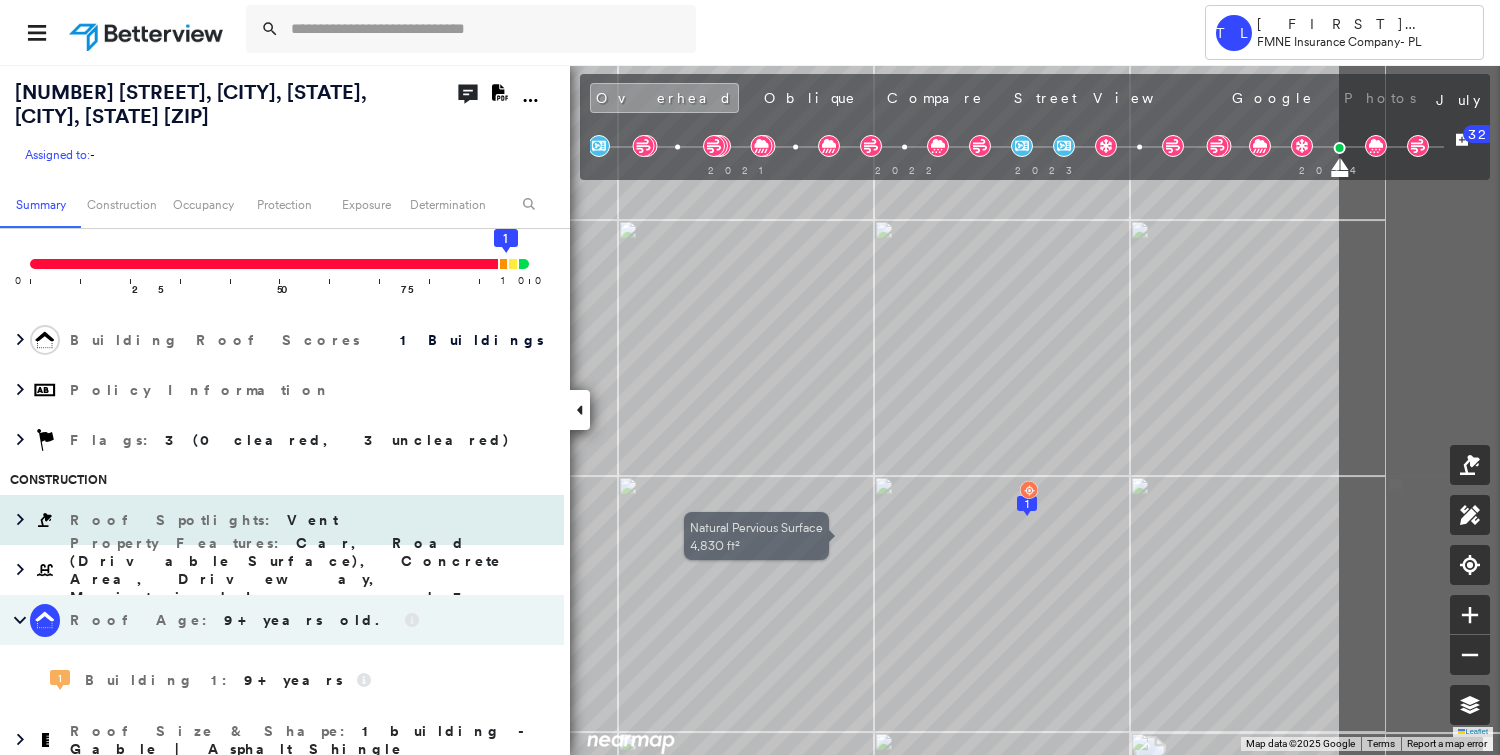 click on "Assigned to: - Assigned to: - Assigned to: - Open Comments Download PDF Report Summary Construction Occupancy Protection Exposure Determination Overhead Obliques Street View Roof Spotlight™ Index : 96 out of 100 0 100 25 50 75 1 Building Roof Scores 1 Buildings Policy Information Flags : 3 (0 cleared, 3 uncleared) Construction Roof Spotlights : Vent Property Features : Car, Road (Drivable Surface), Concrete Area, Driveway, Maintained Lawn and 3 more Roof Age : 9+ years old. 1 Building 1 : 9+ years Roof Size & Shape : 1 building - Gable | Asphalt Shingle Assessor and MLS Details BuildZoom - Building Permit Data and Analysis Occupancy Ownership Place Detail Protection Exposure Fire Path FEMA Risk Index Wind Claim Predictor: Most Risky 1 out of 5 Additional Perils Determination Flags : 3 (0 cleared, 3 uncleared) Uncleared Flags (3) Cleared Flags (0) Risk of Wind Flagged [DATE] Clear Risk of Hail Flagged [DATE] Clear LOW Low Priority Flagged [DATE] Clear" at bounding box center (750, 409) 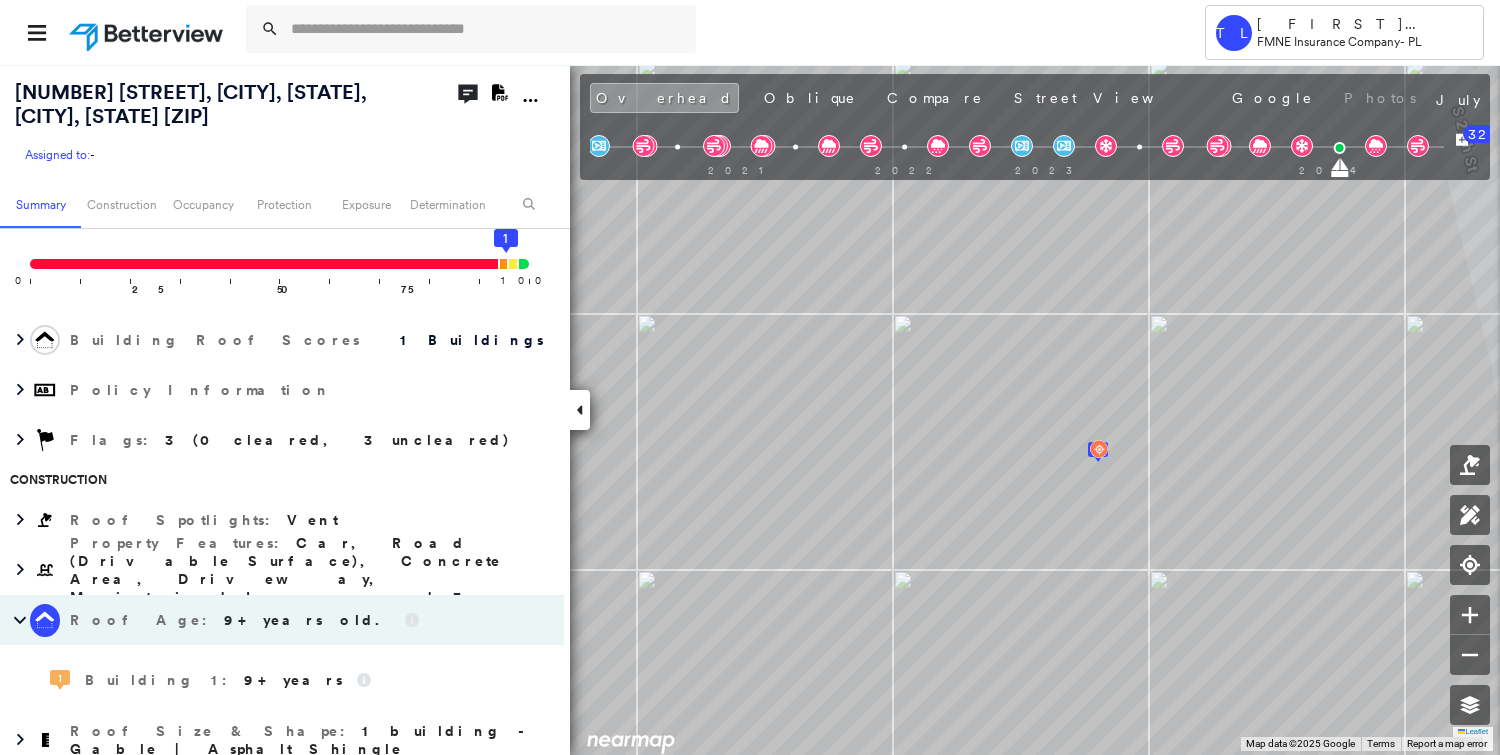 click at bounding box center [697, 32] 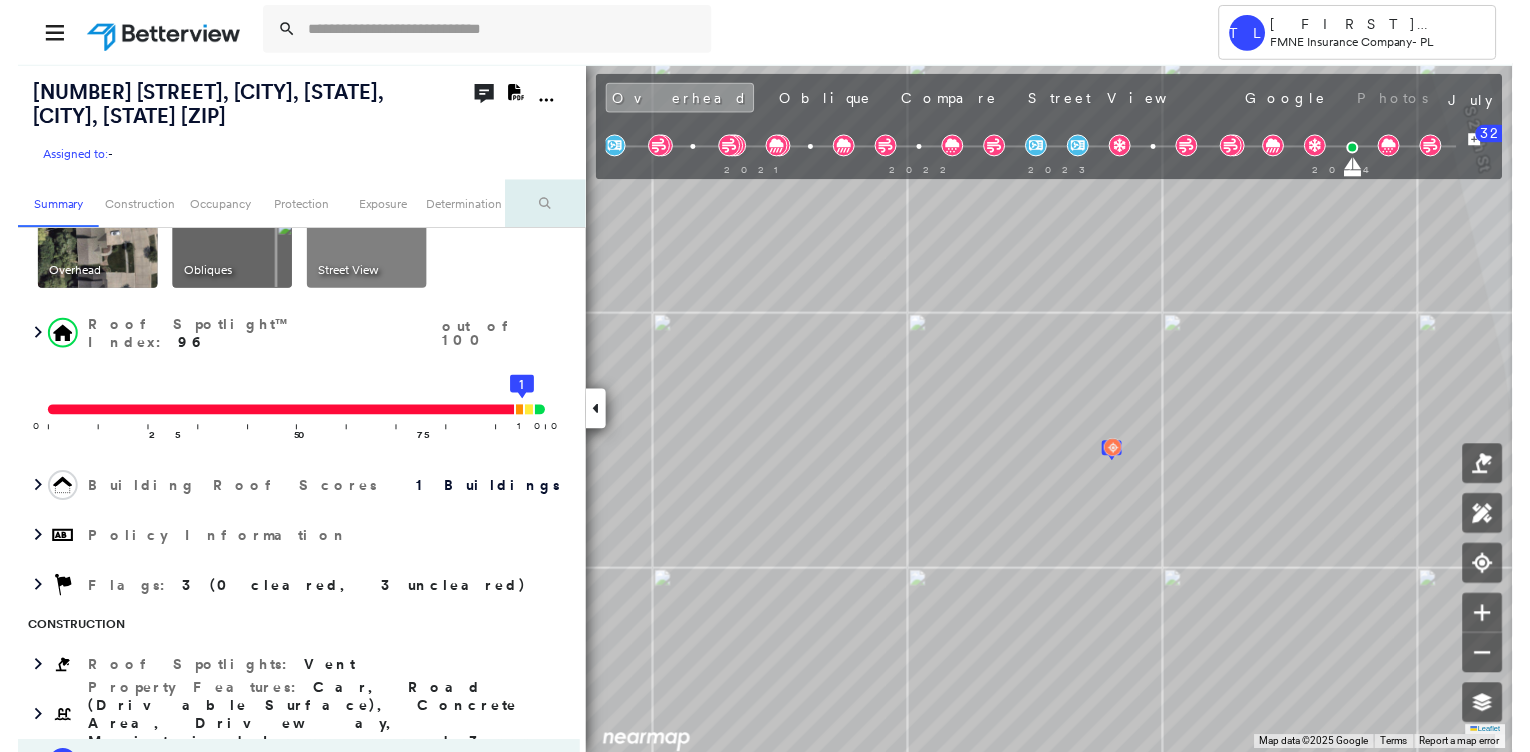 scroll, scrollTop: 0, scrollLeft: 0, axis: both 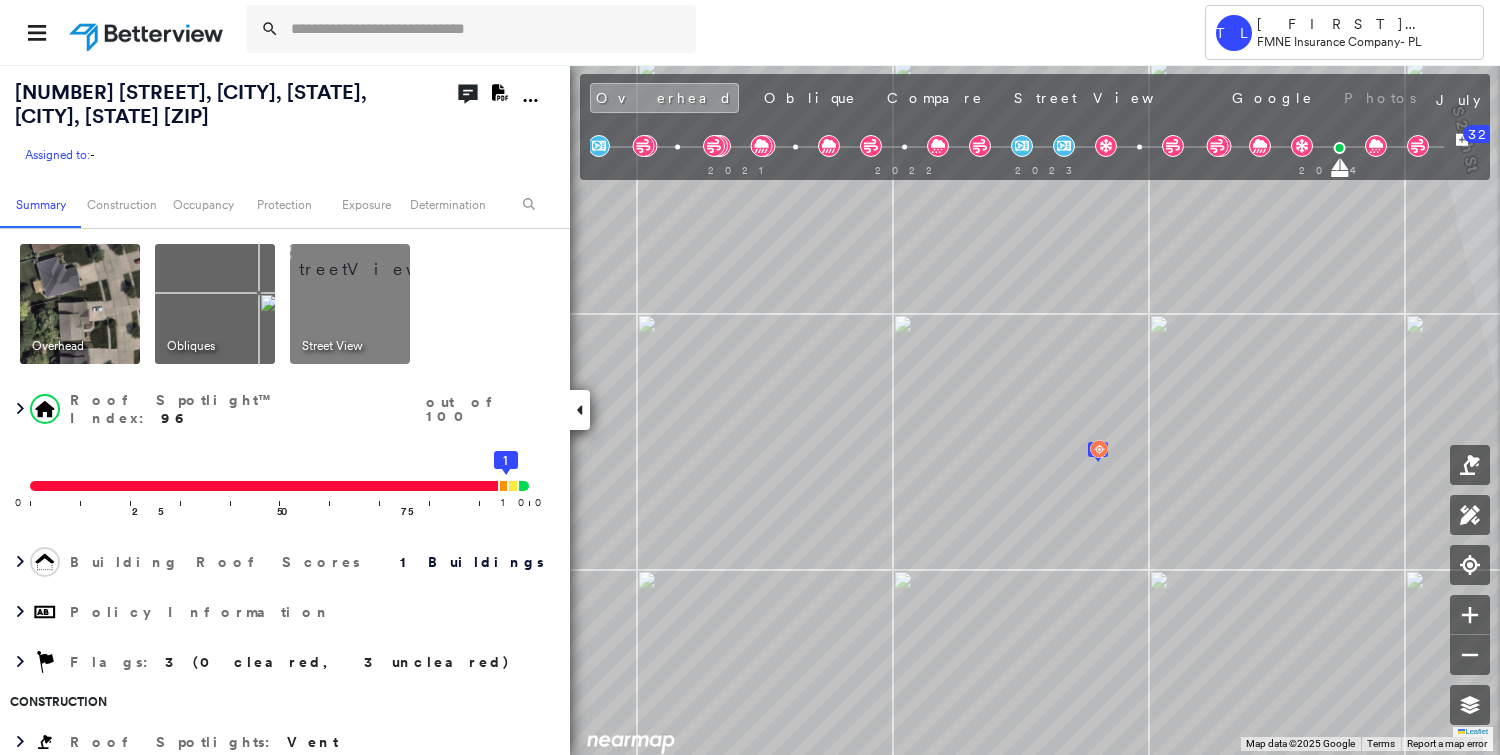 click 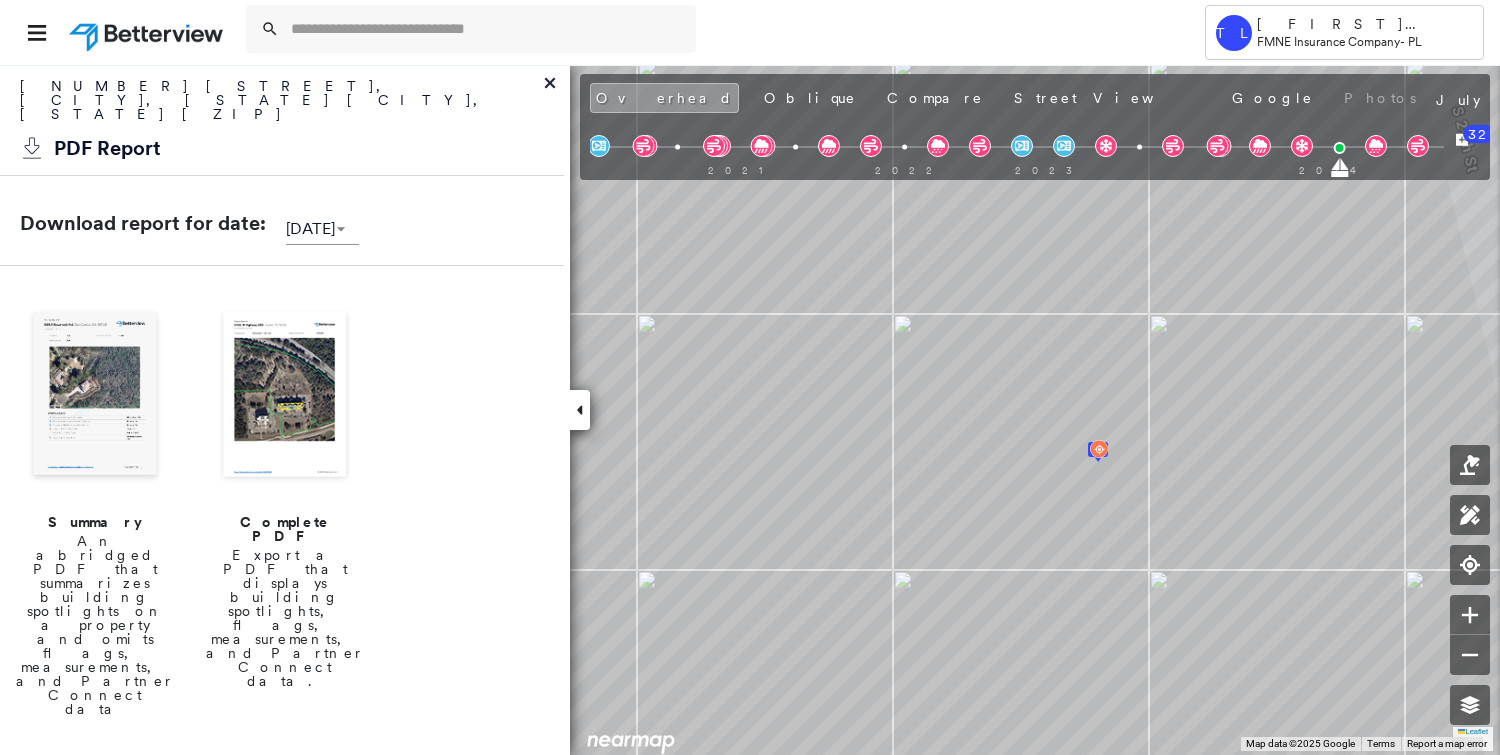 click on "Export a PDF that displays building spotlights, flags, measurements, and Partner Connect data." at bounding box center (285, 618) 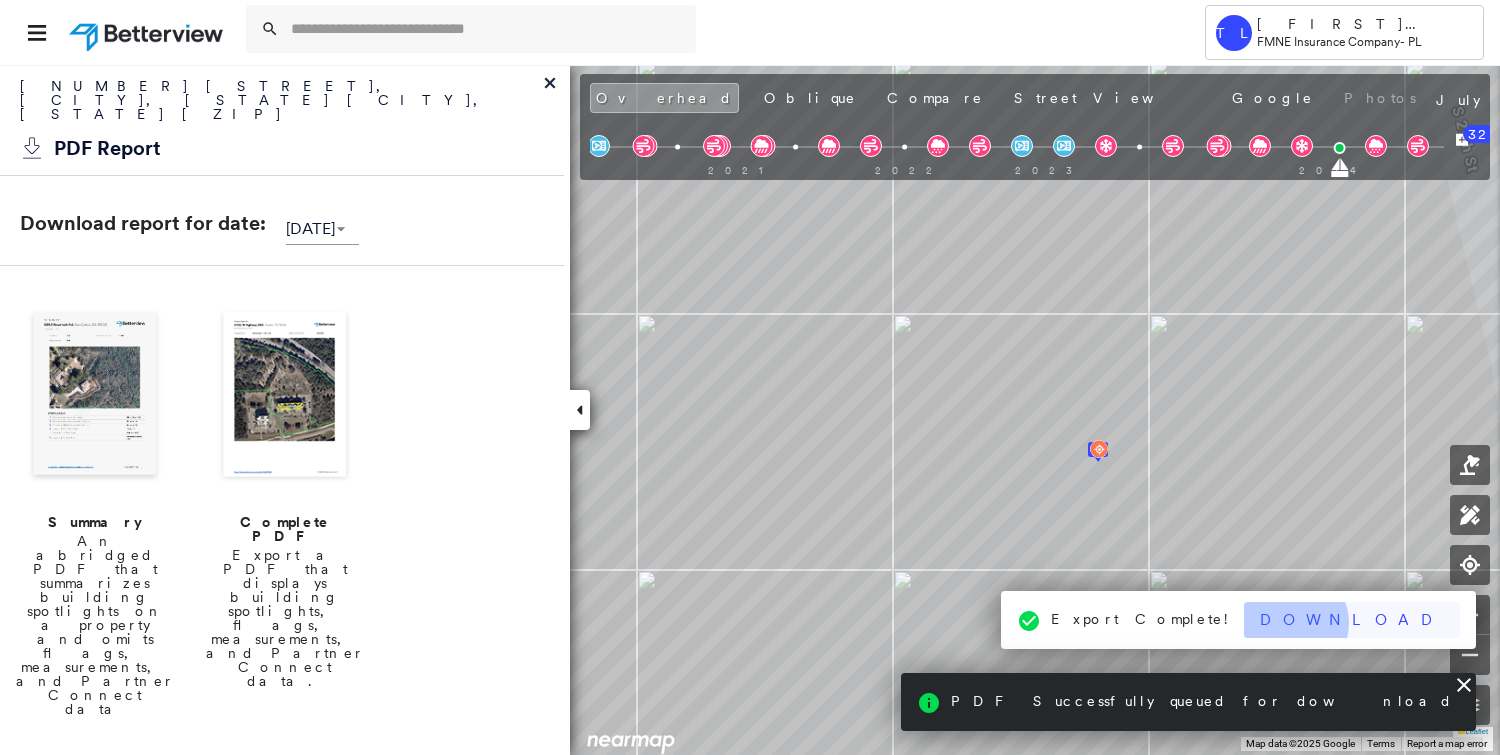 click on "Download" at bounding box center [1352, 620] 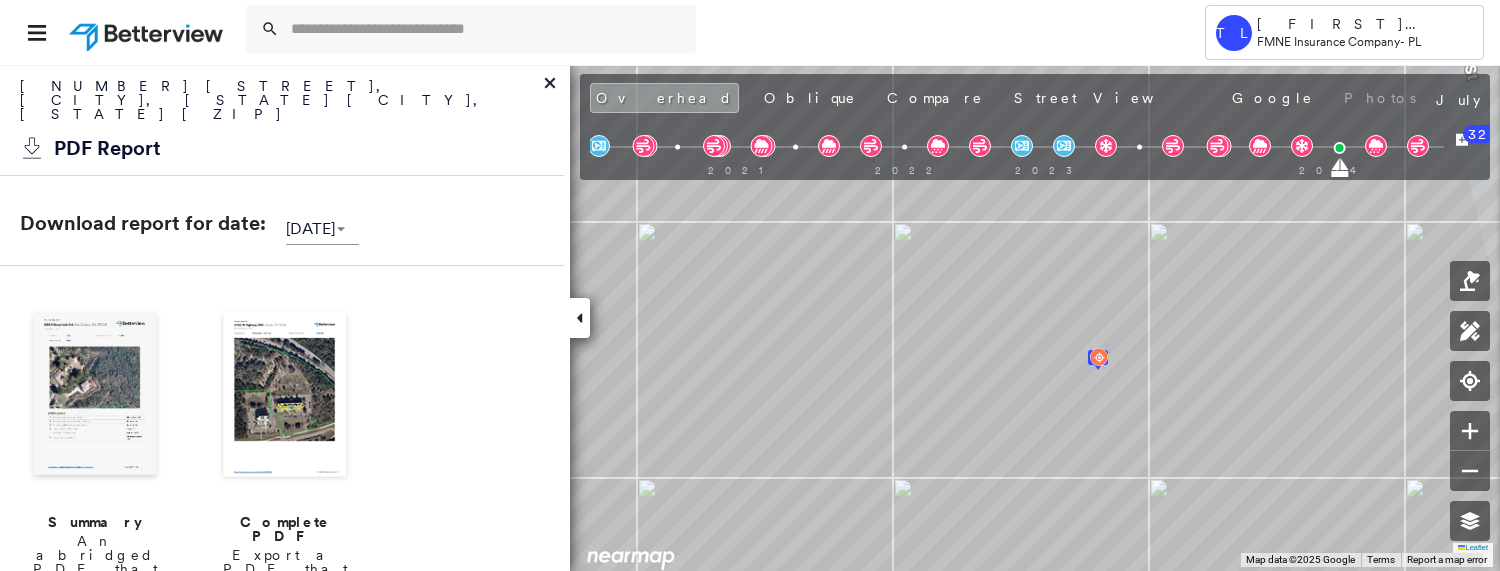 click at bounding box center [697, 32] 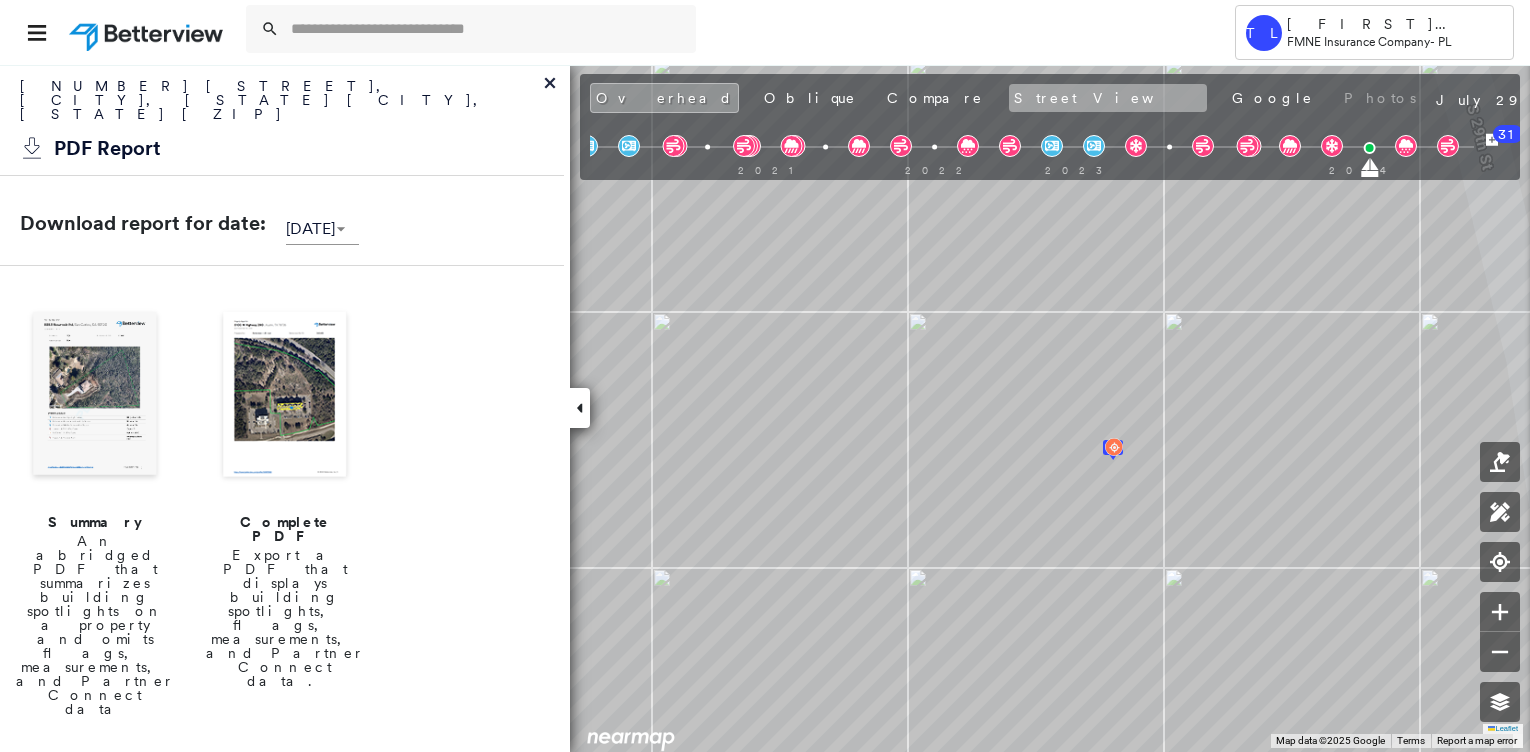 click on "Street View" at bounding box center [1108, 98] 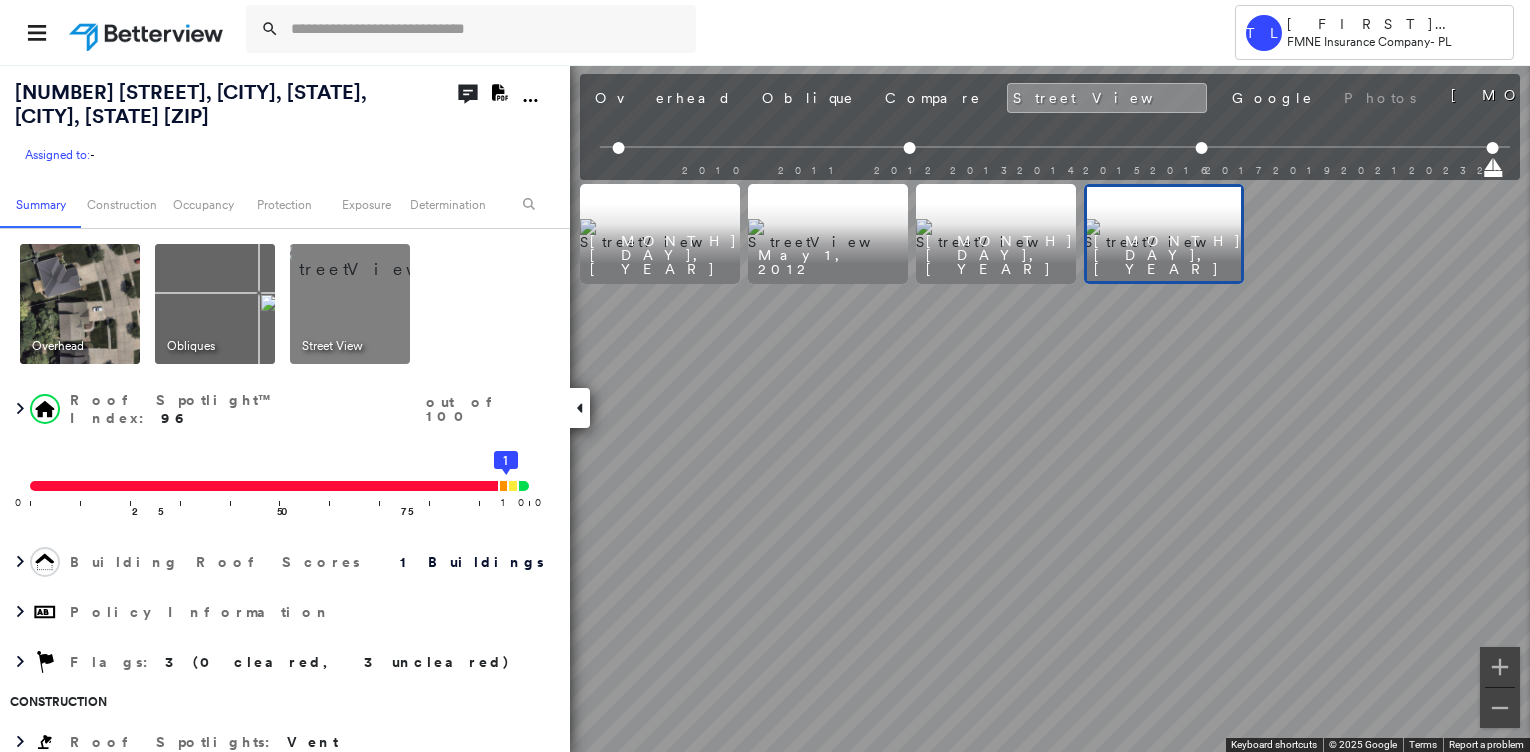 click at bounding box center [996, 234] 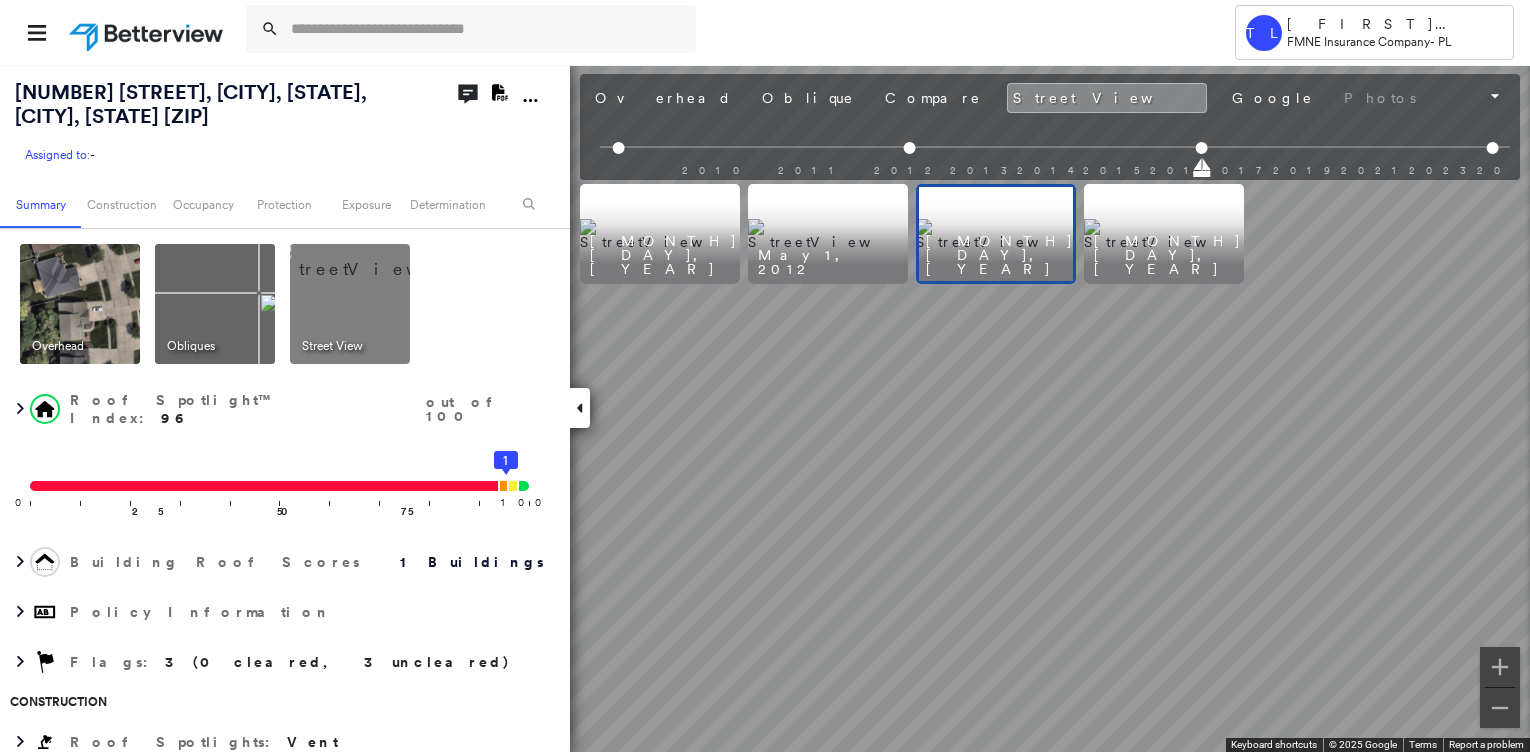click at bounding box center [1164, 234] 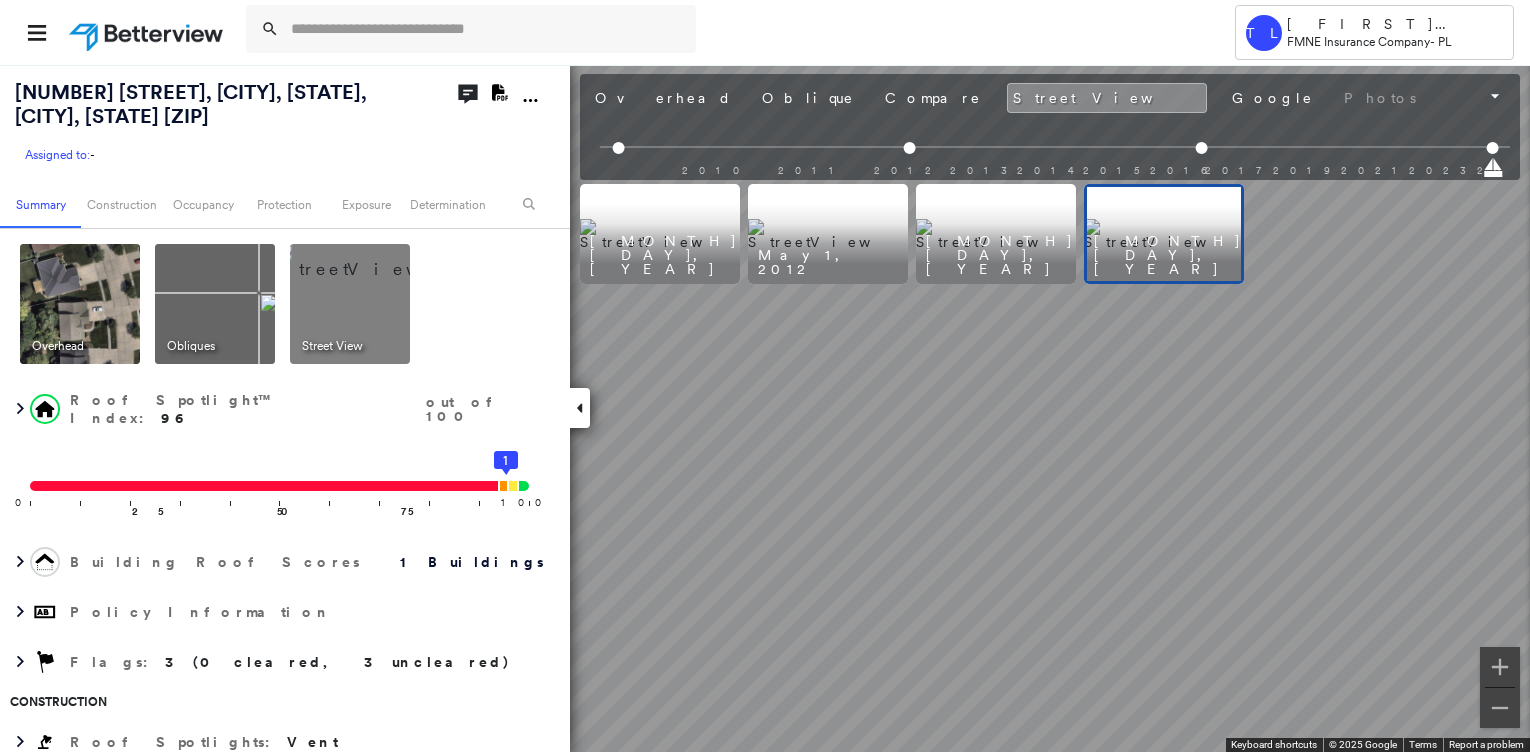 click at bounding box center [996, 234] 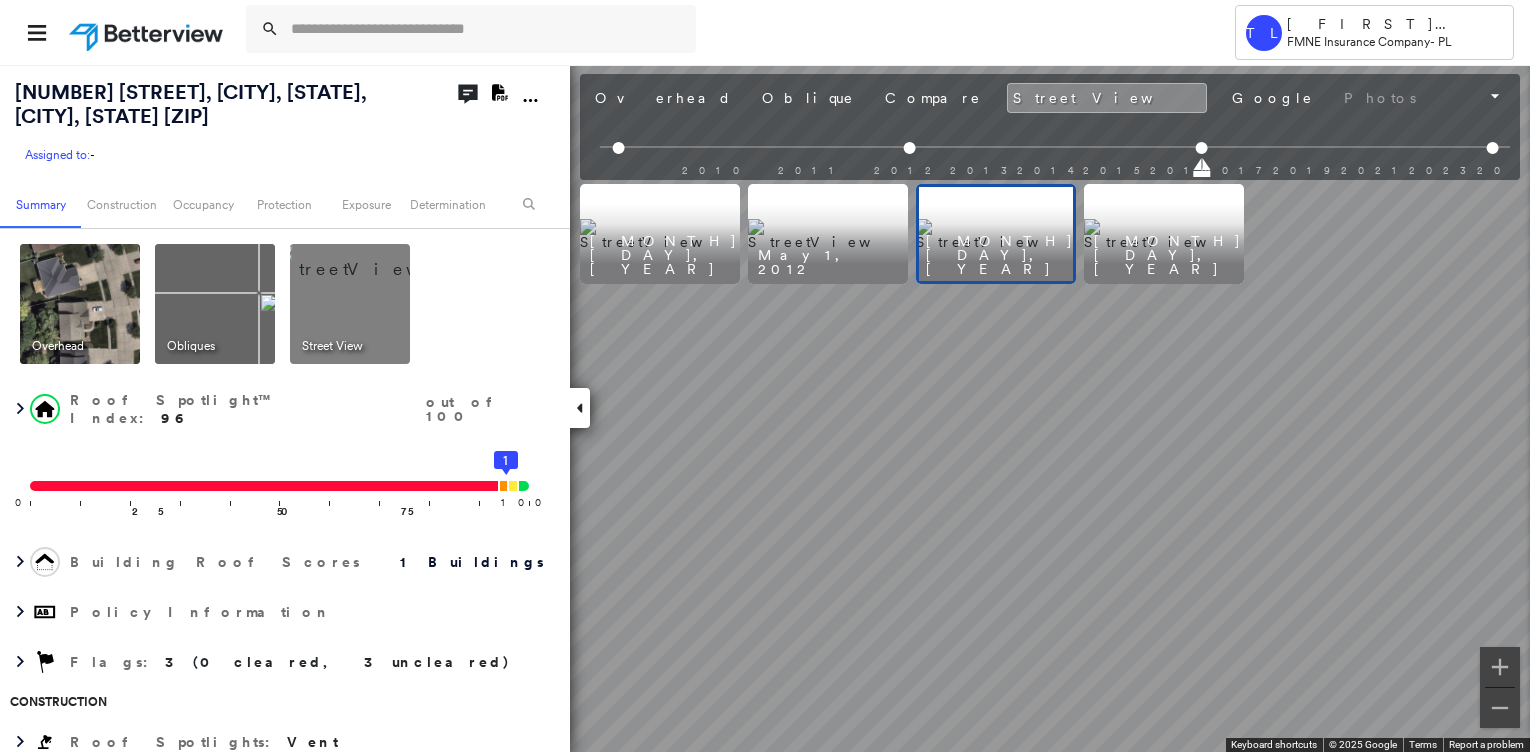 click at bounding box center (828, 234) 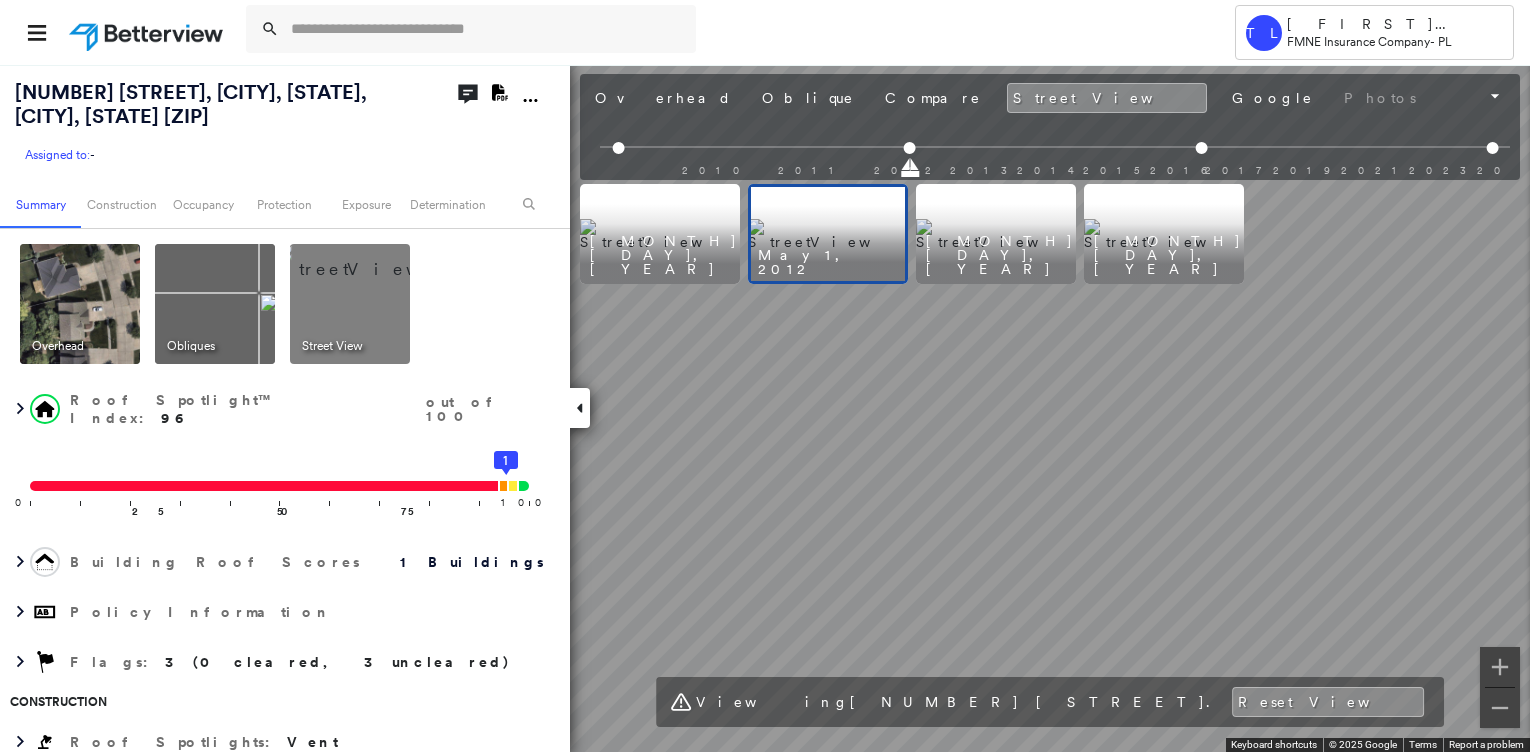 click at bounding box center [996, 234] 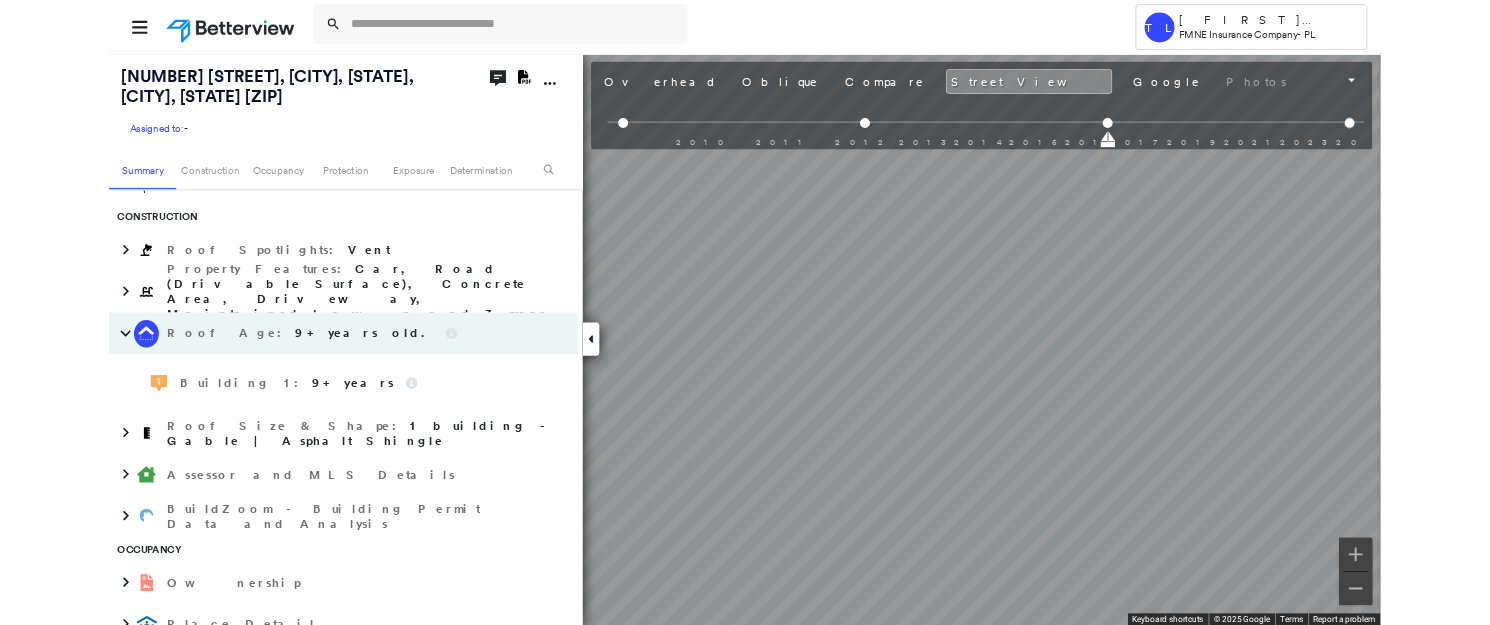 scroll, scrollTop: 444, scrollLeft: 0, axis: vertical 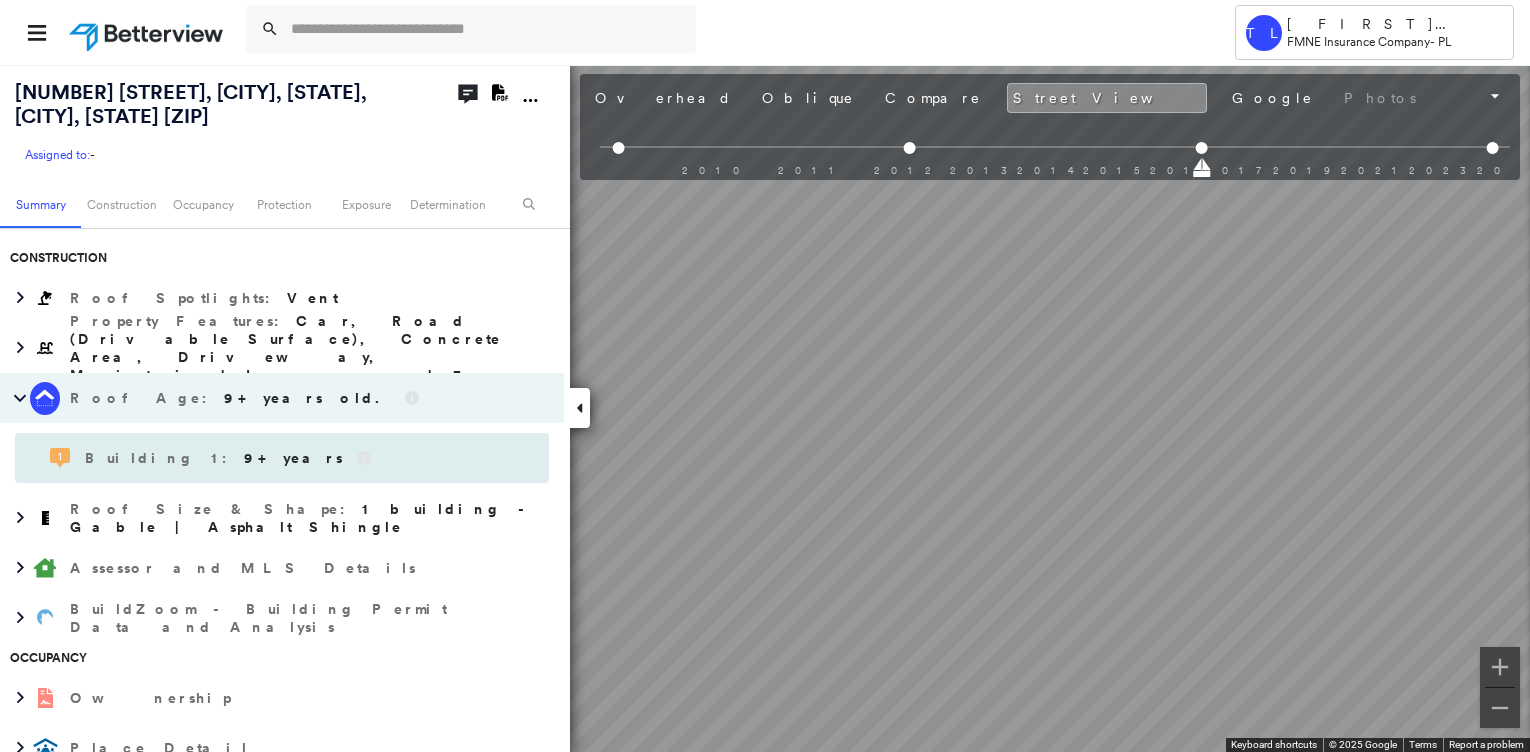 click on "Building 1 : 9+ years" at bounding box center [216, 458] 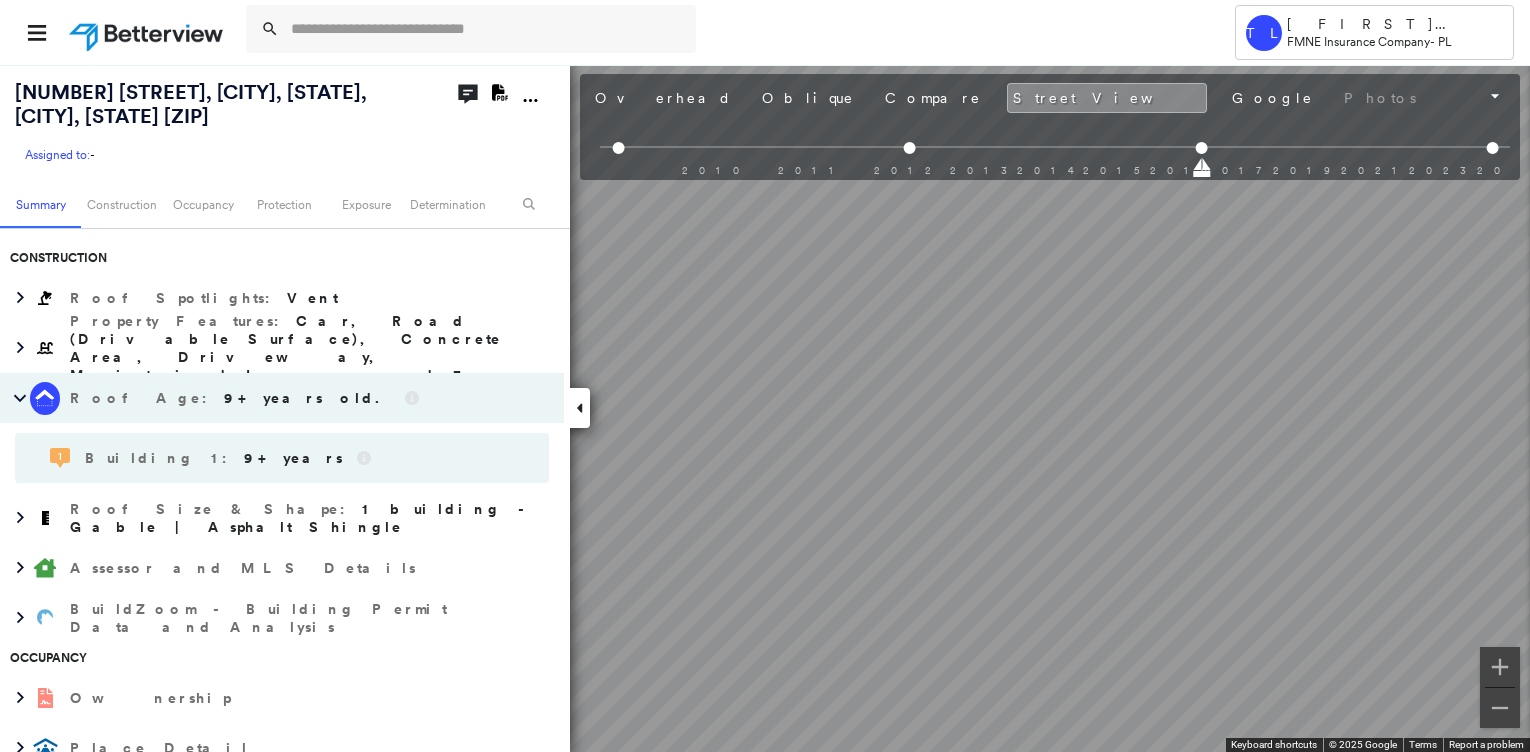 click on "Building 1 : 9+ years" at bounding box center [216, 458] 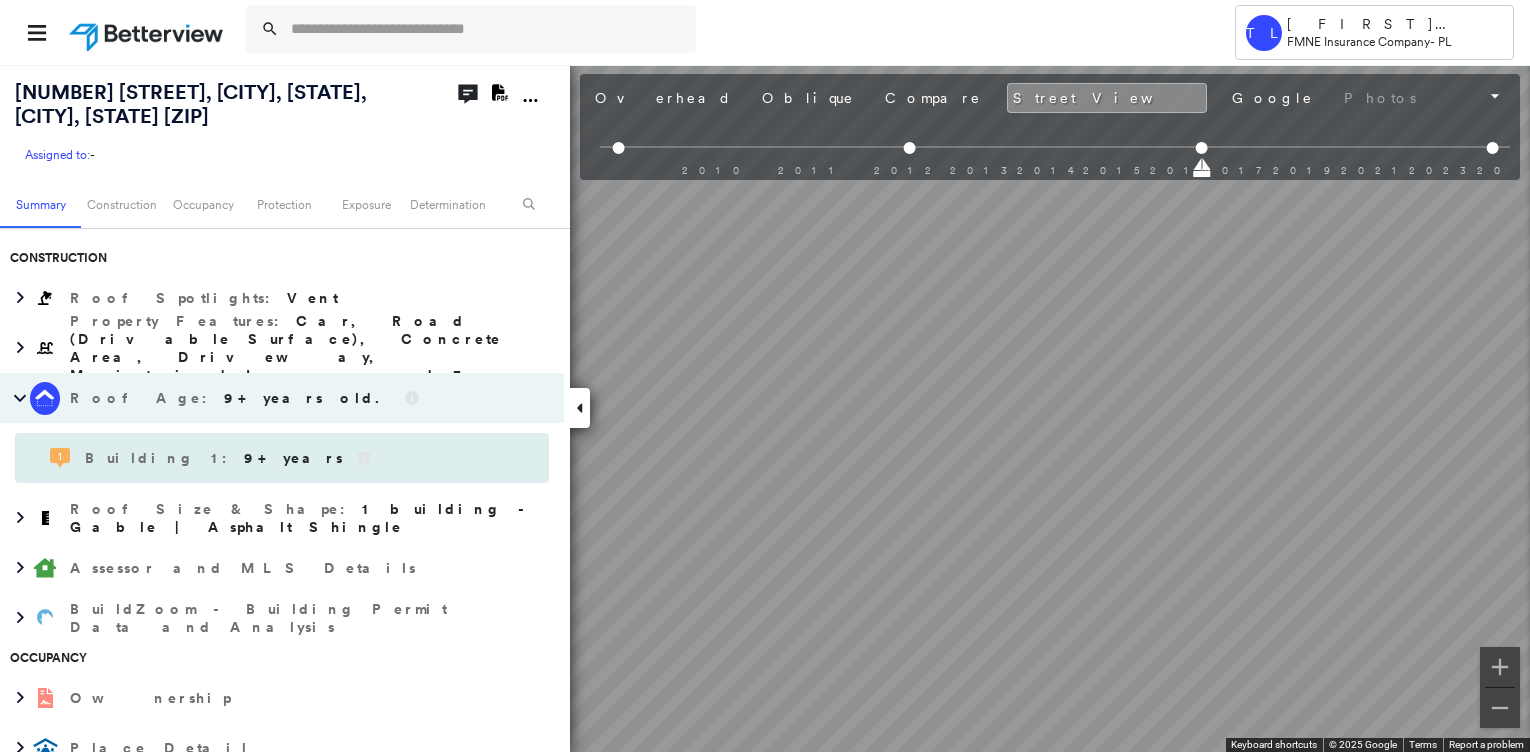 click on "Building 1 : 9+ years" at bounding box center [216, 458] 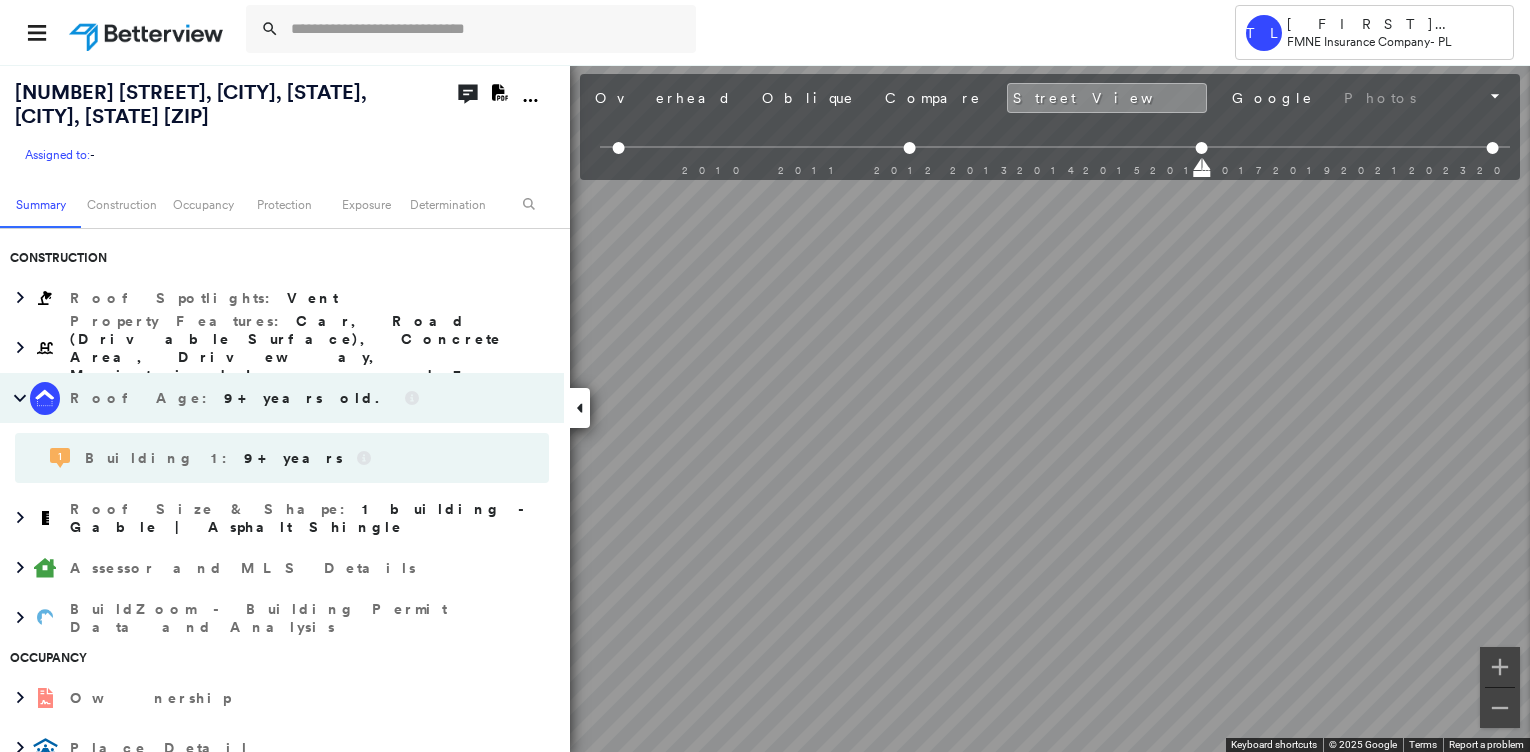click on "9+ years old." at bounding box center (307, 398) 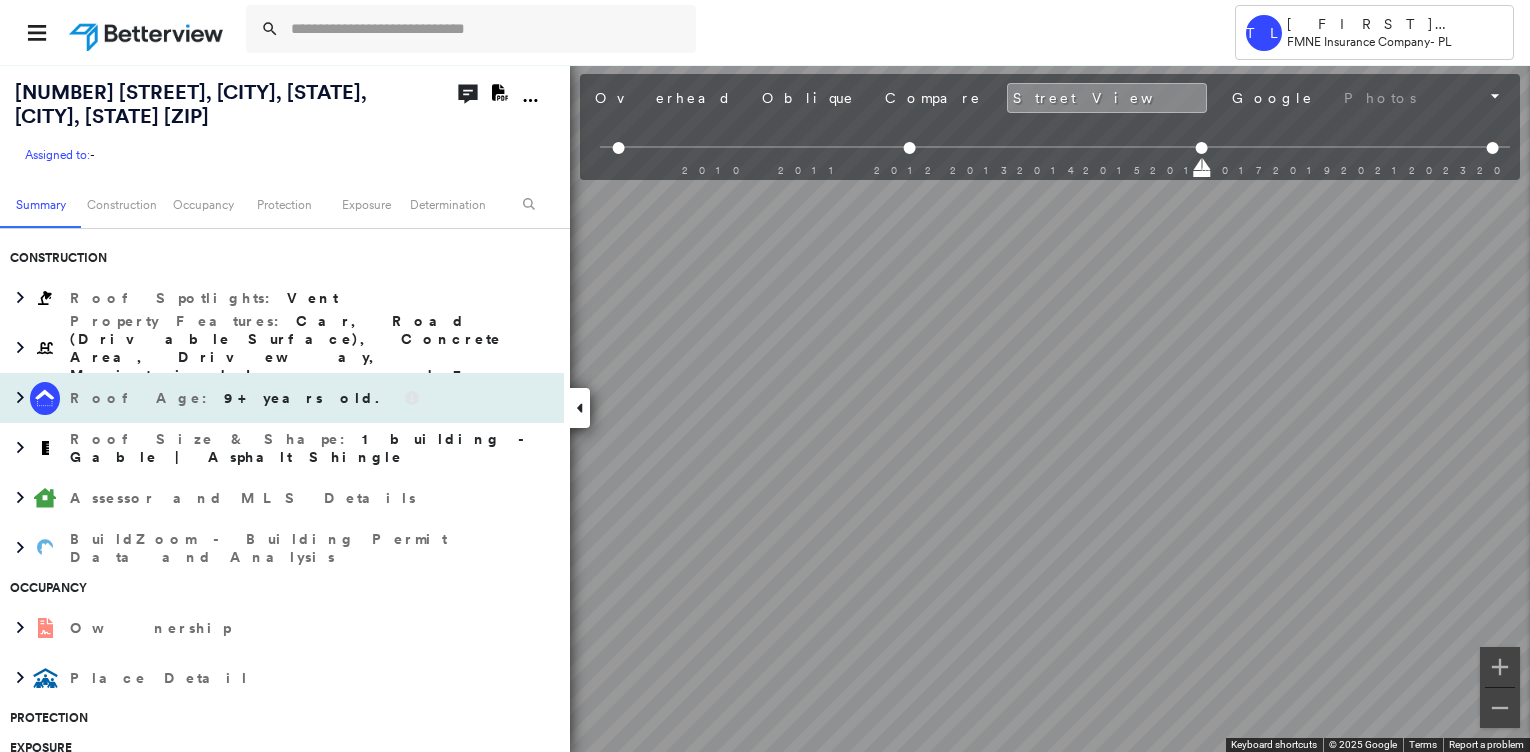 click on "9+ years old." at bounding box center [307, 398] 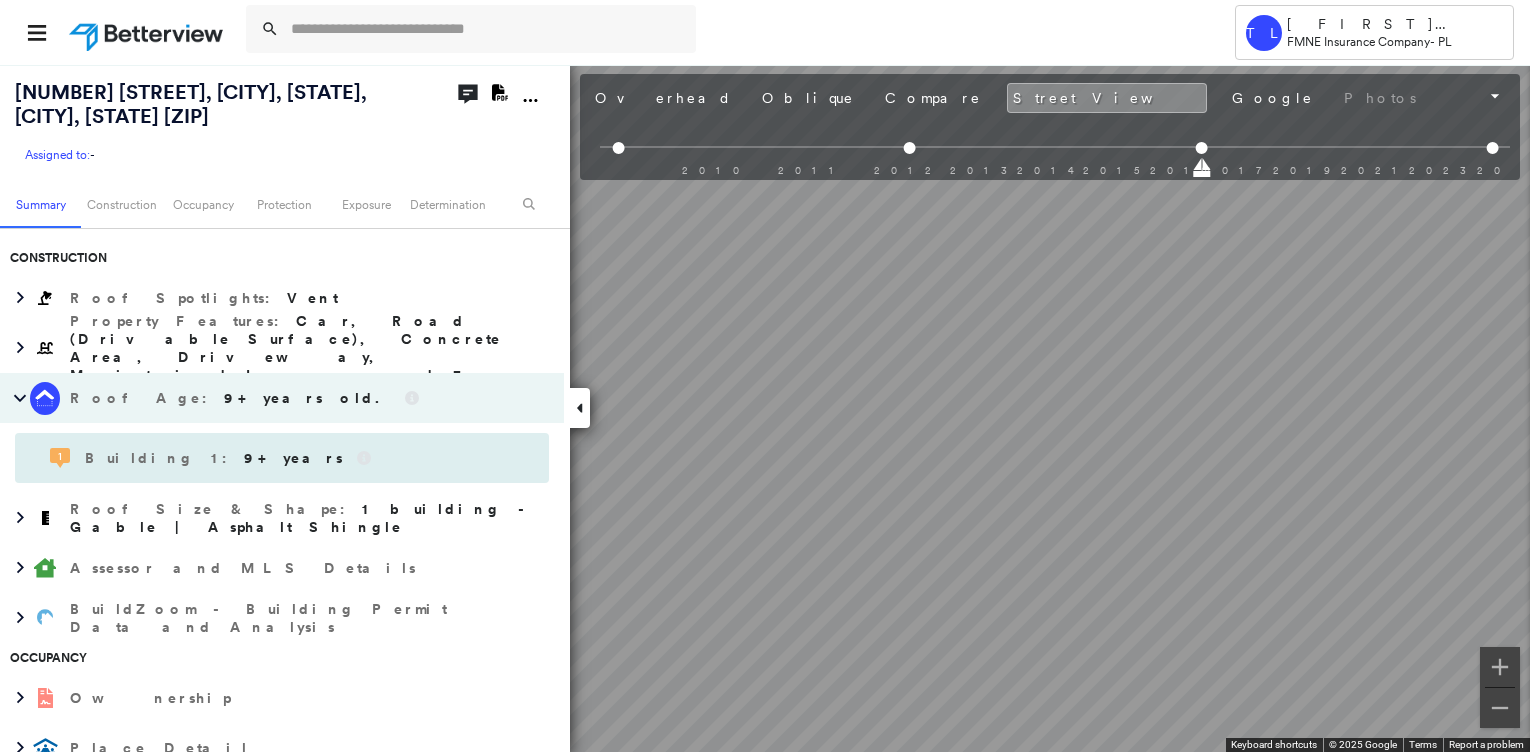 click 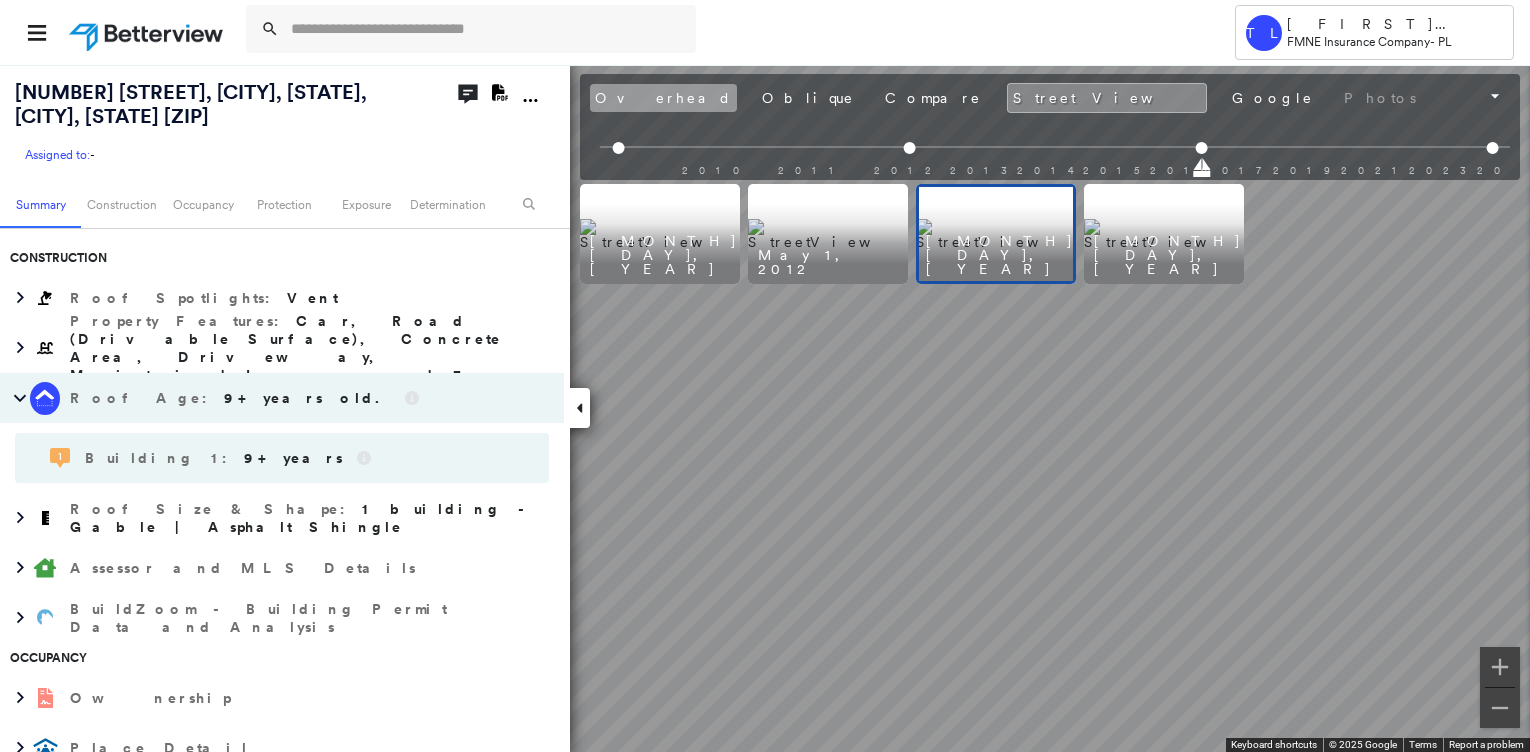 click on "Overhead" at bounding box center (663, 98) 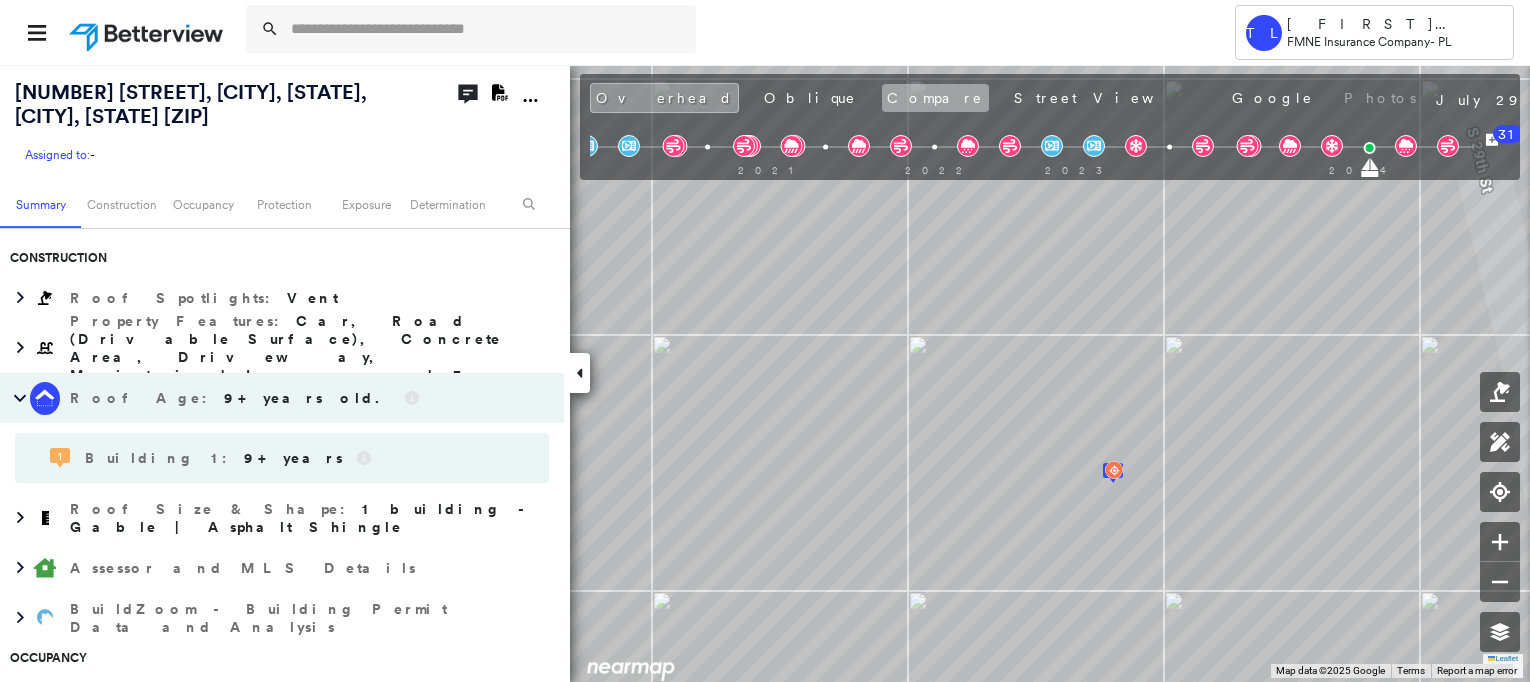 click on "Compare" at bounding box center (935, 98) 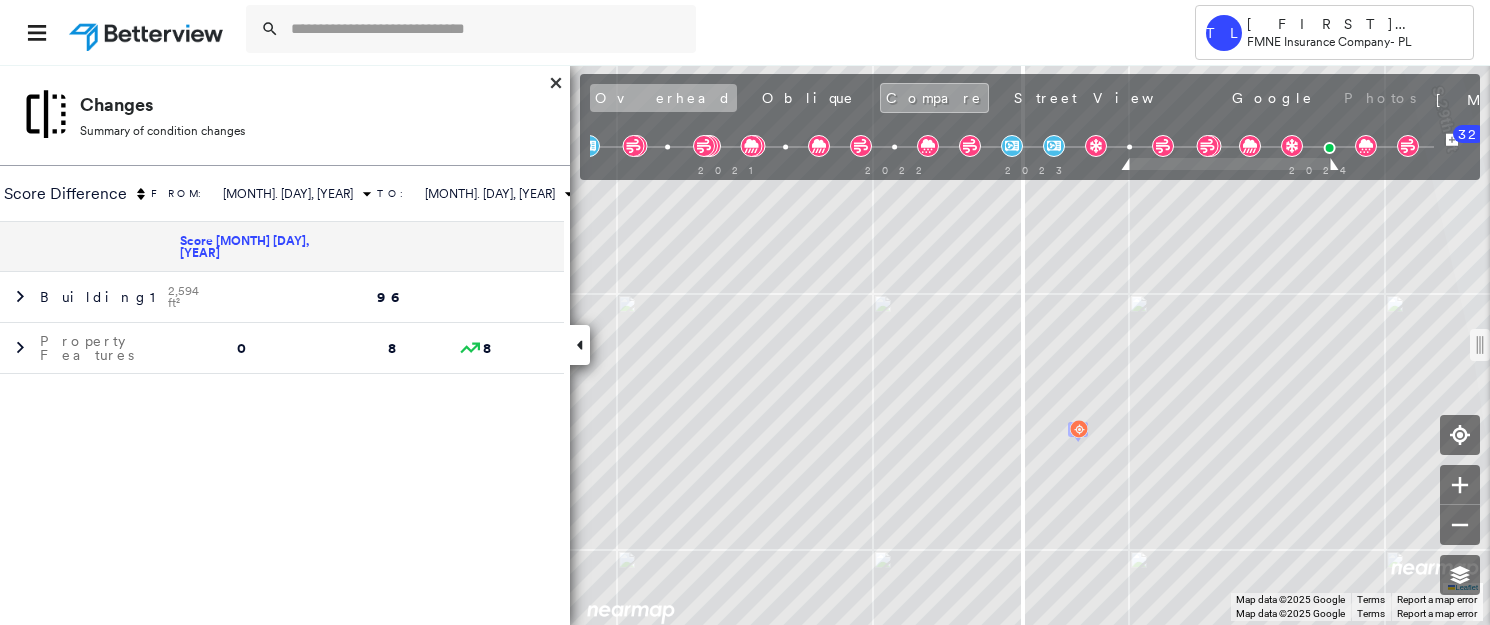 click on "Overhead" at bounding box center [663, 98] 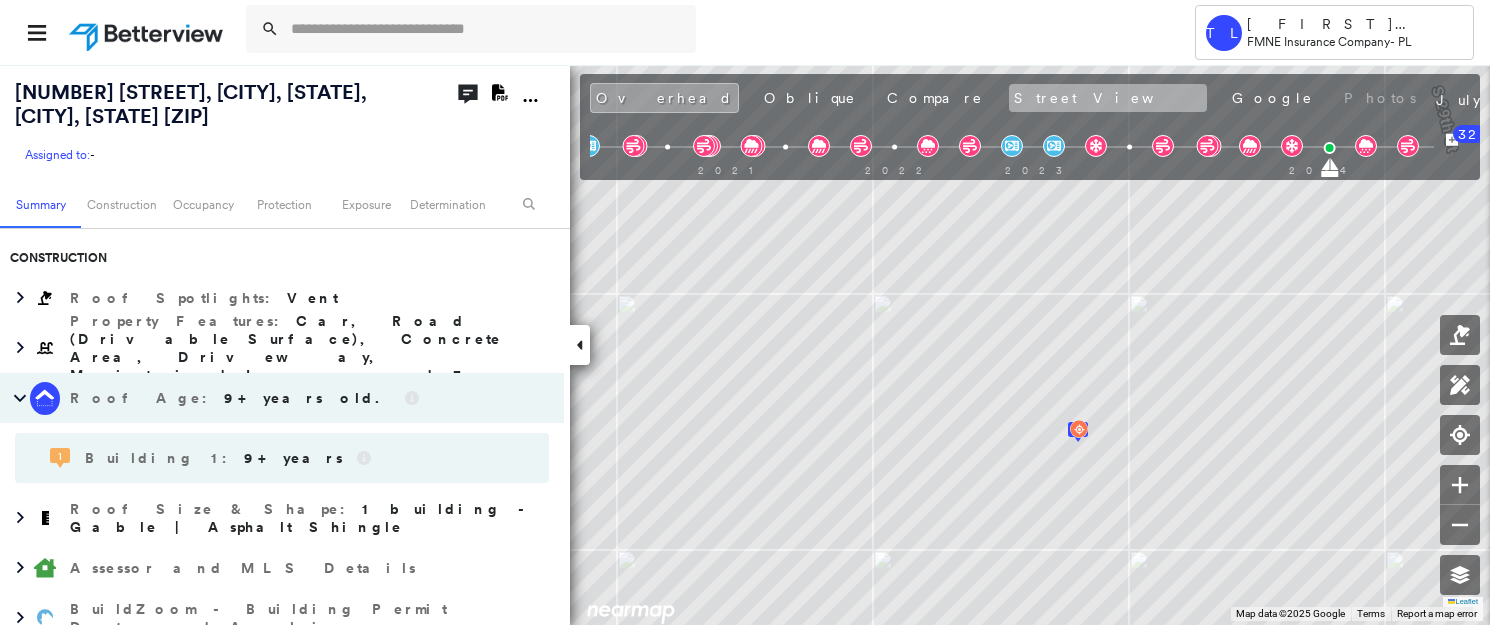 click on "Street View" at bounding box center [1108, 98] 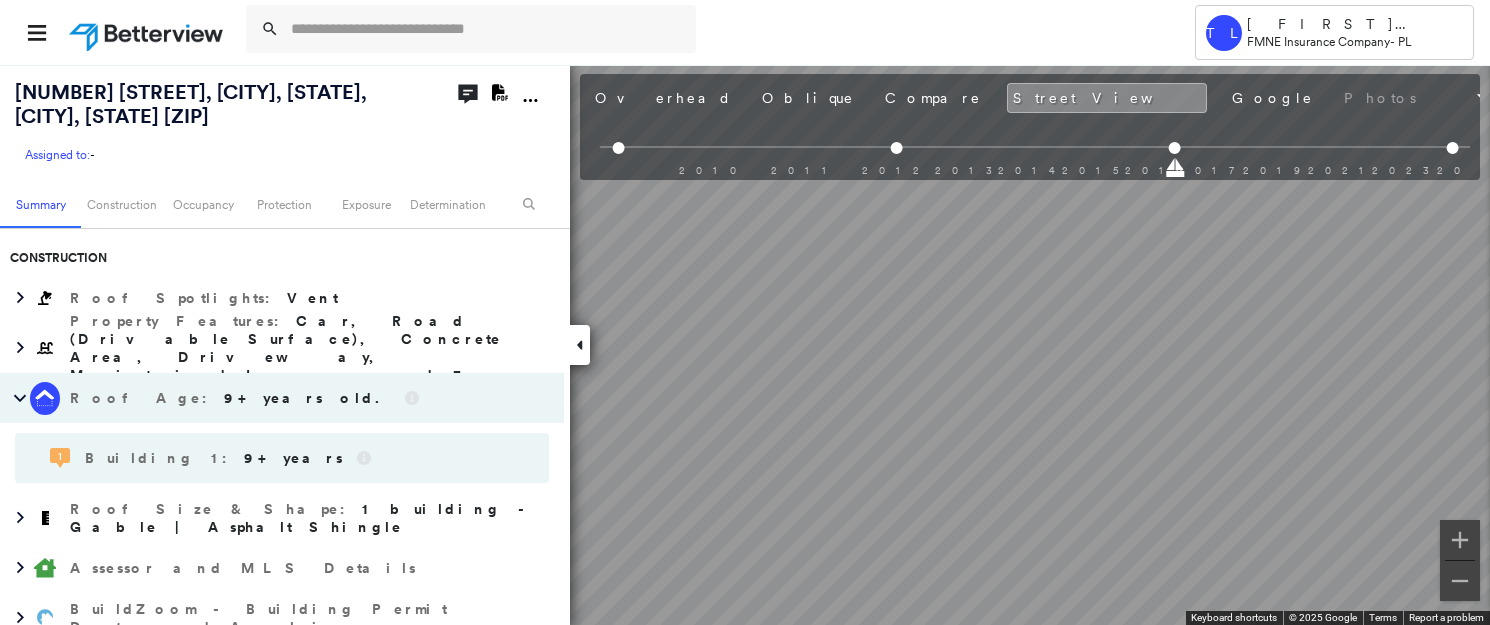 drag, startPoint x: 1095, startPoint y: 18, endPoint x: 1485, endPoint y: 74, distance: 394 